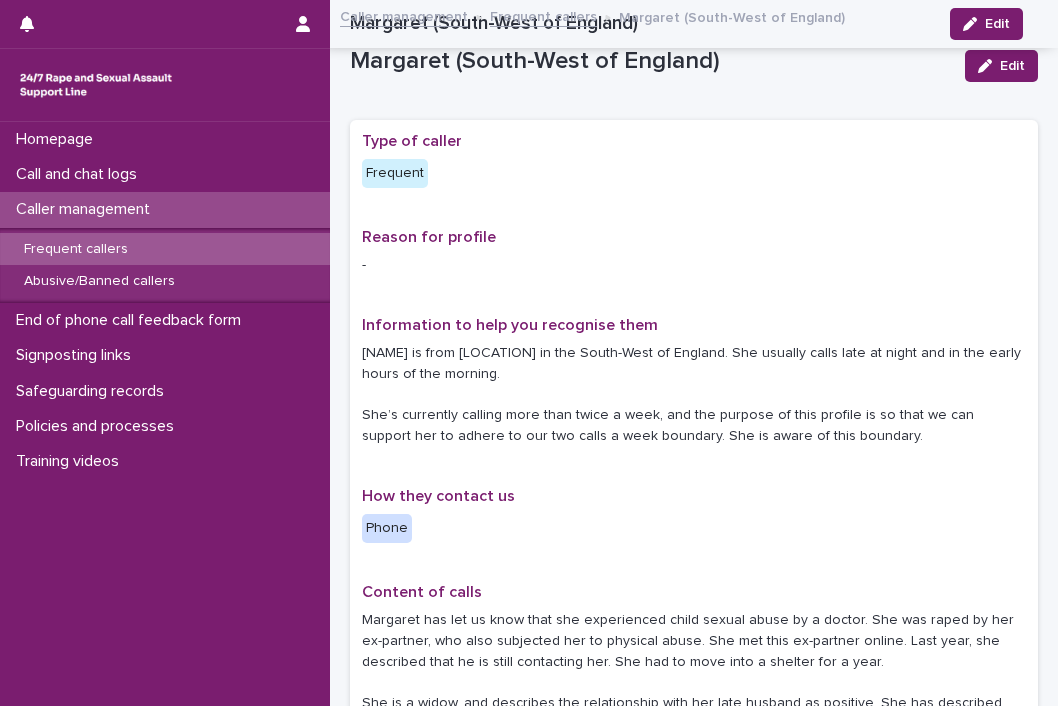 scroll, scrollTop: 0, scrollLeft: 0, axis: both 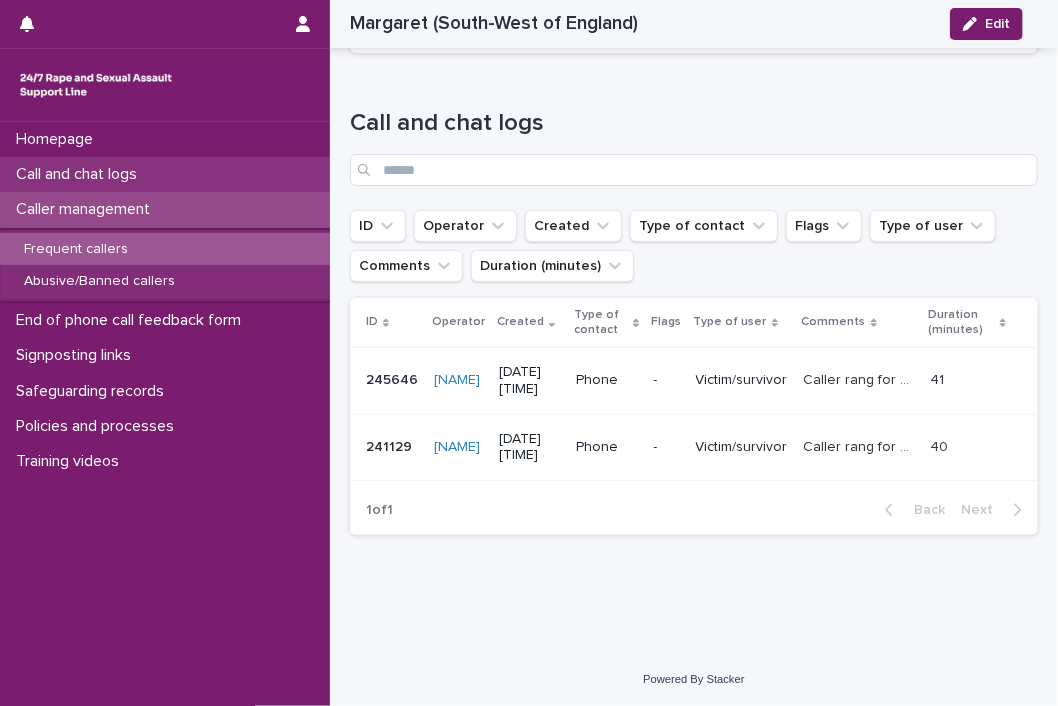 click on "Call and chat logs" at bounding box center [80, 174] 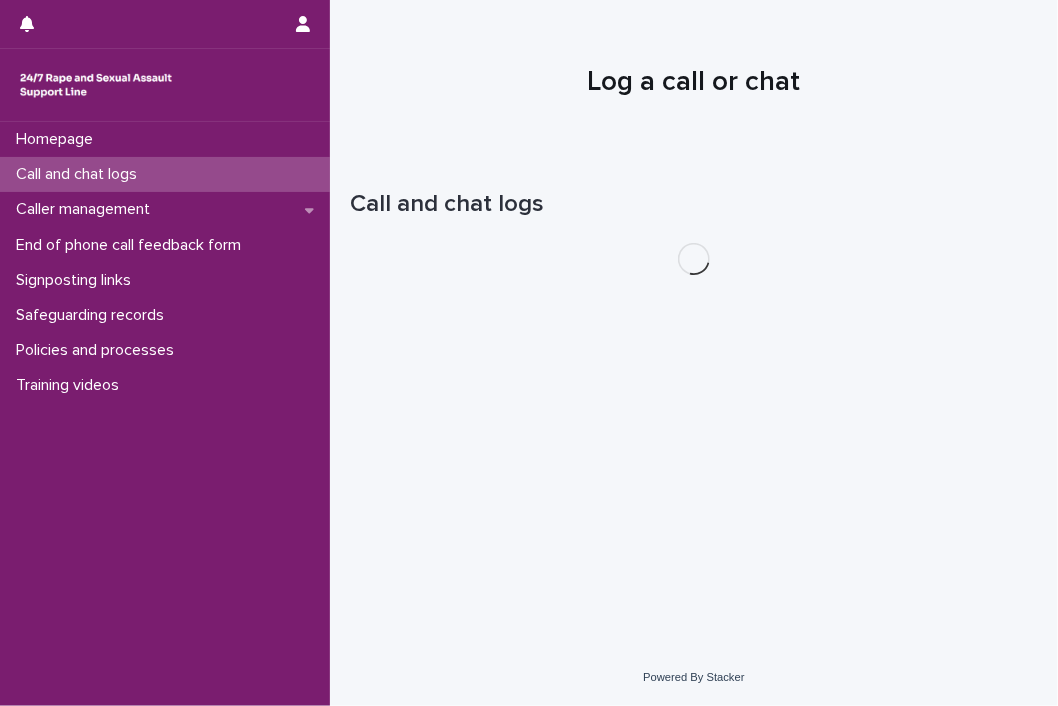 scroll, scrollTop: 0, scrollLeft: 0, axis: both 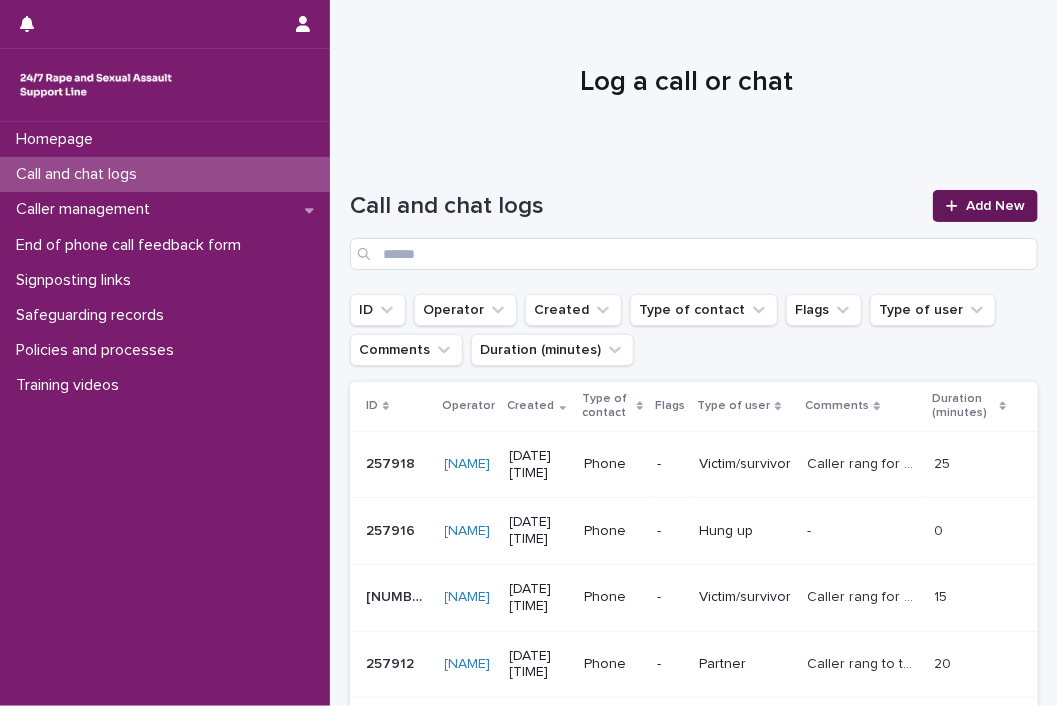click on "Add New" at bounding box center [995, 206] 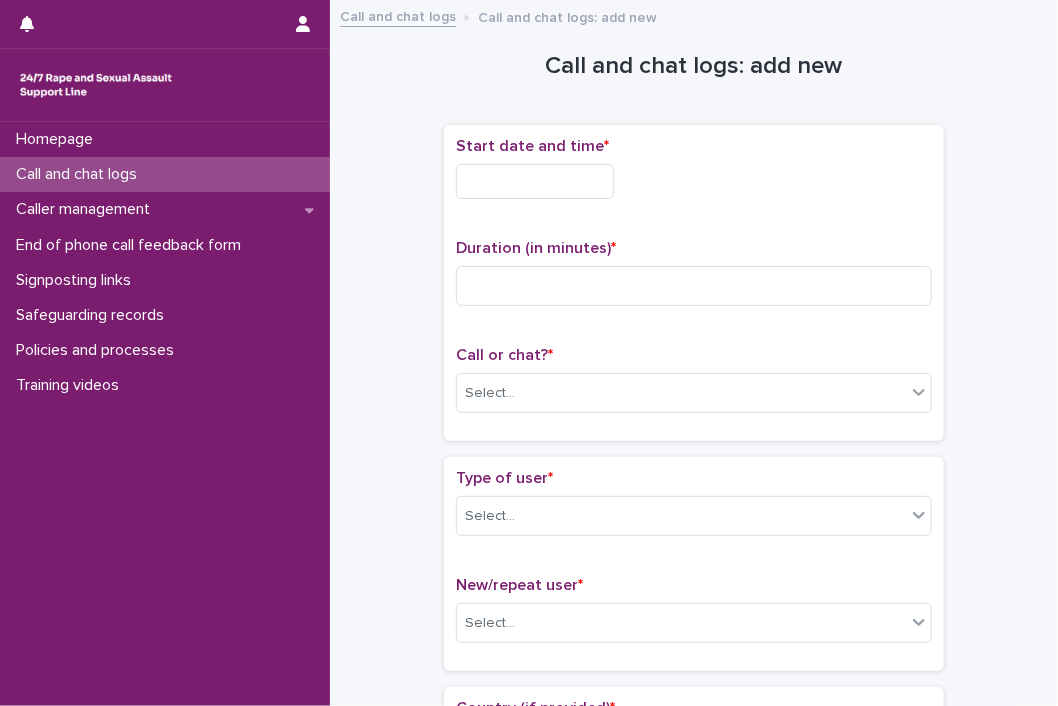 click at bounding box center [535, 181] 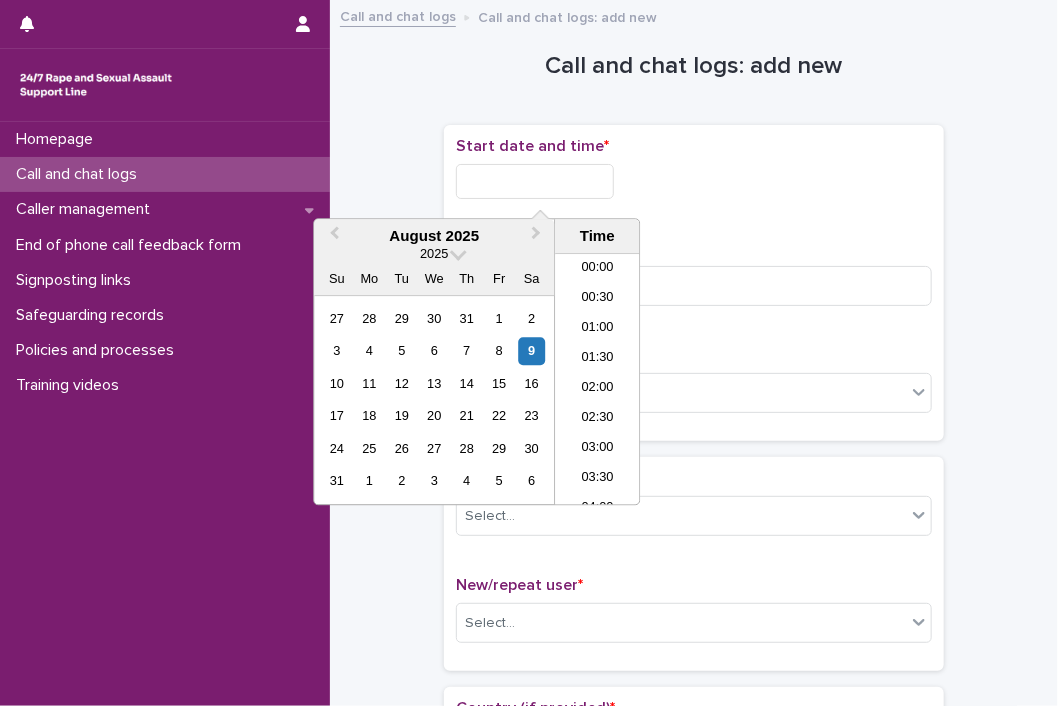 scroll, scrollTop: 40, scrollLeft: 0, axis: vertical 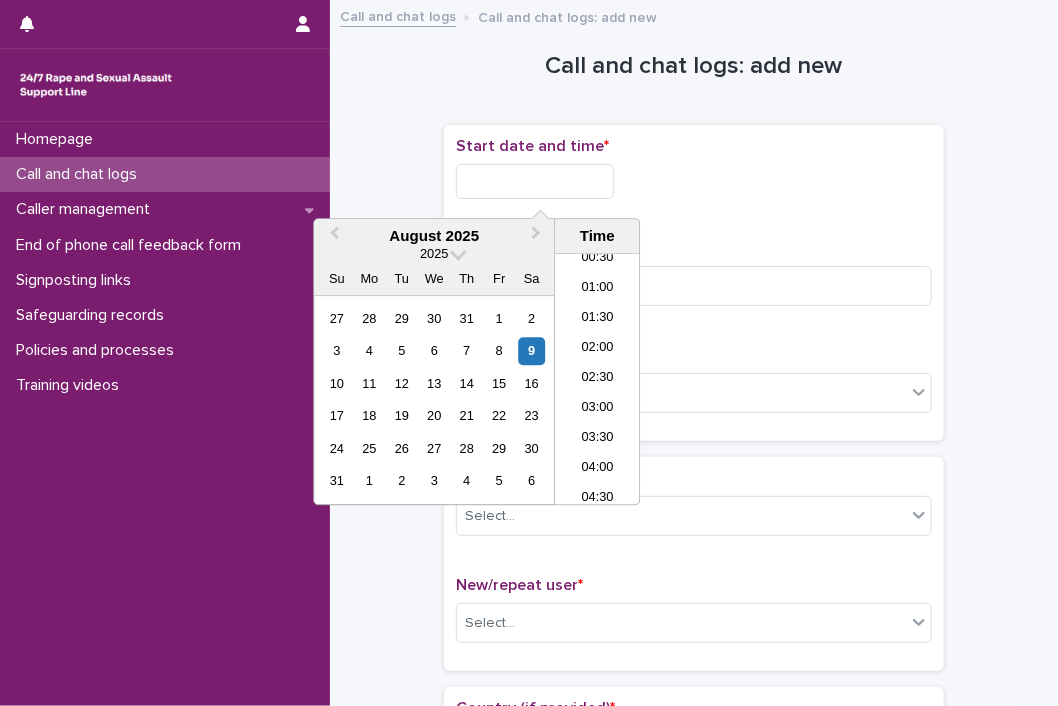 drag, startPoint x: 596, startPoint y: 340, endPoint x: 596, endPoint y: 326, distance: 14 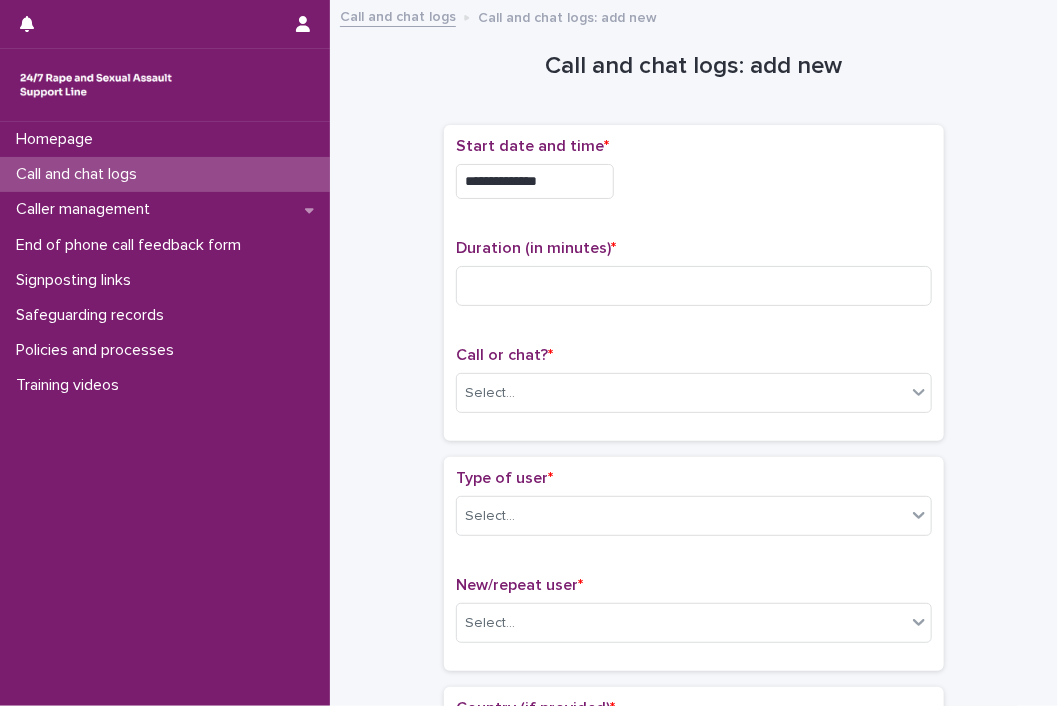 click on "**********" at bounding box center [535, 181] 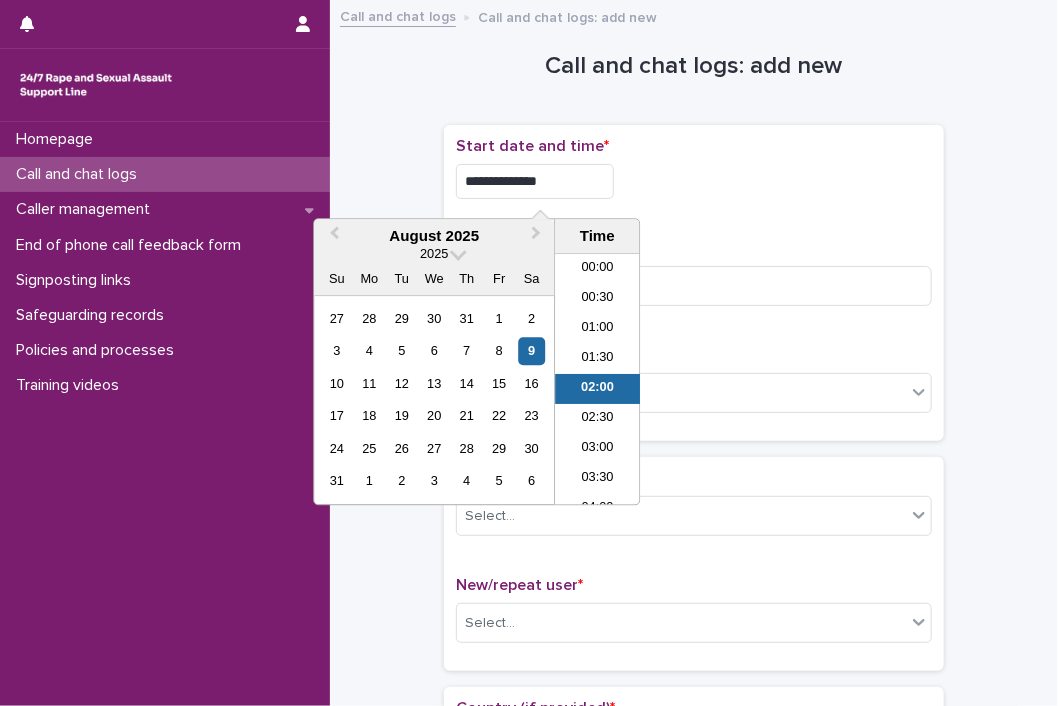 scroll, scrollTop: 10, scrollLeft: 0, axis: vertical 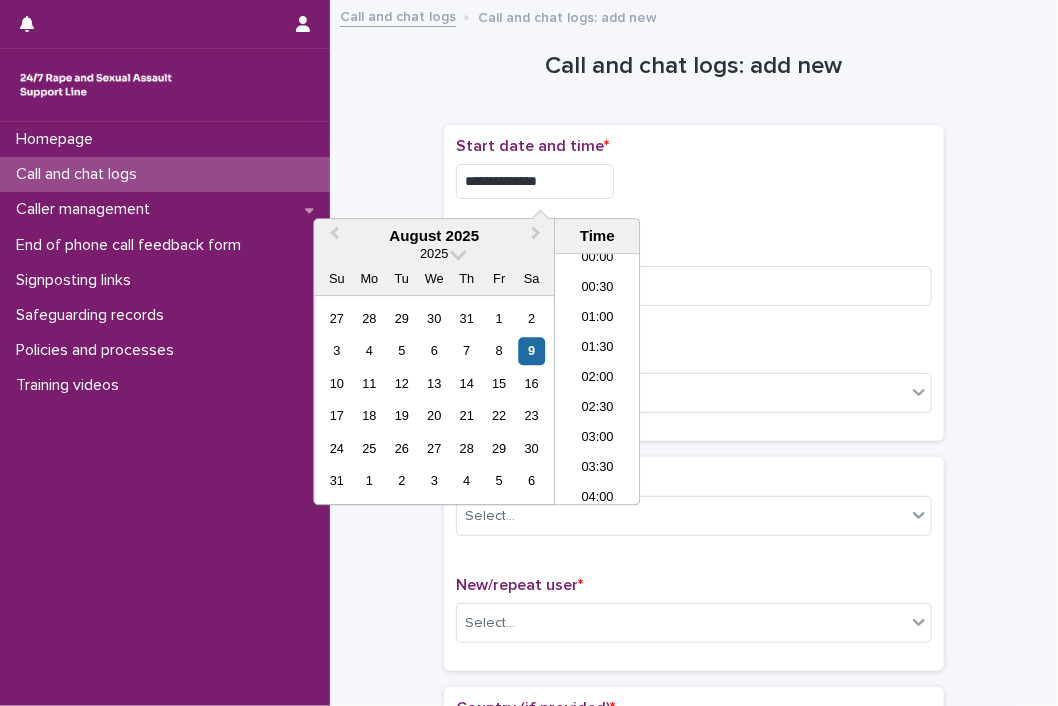 type on "**********" 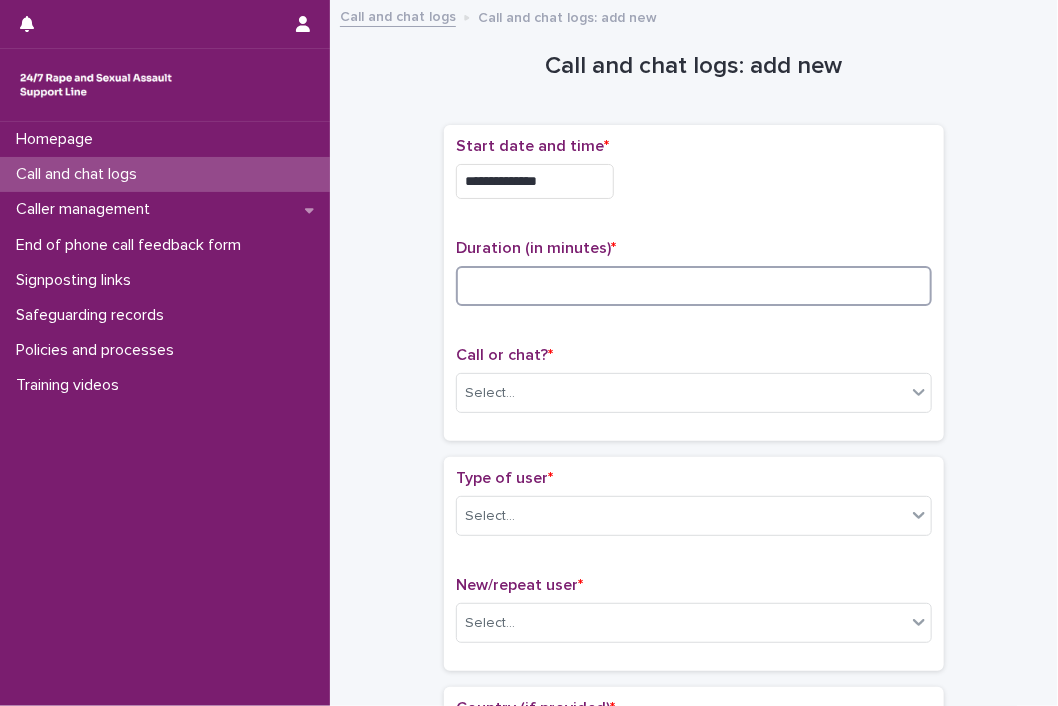 click at bounding box center (694, 286) 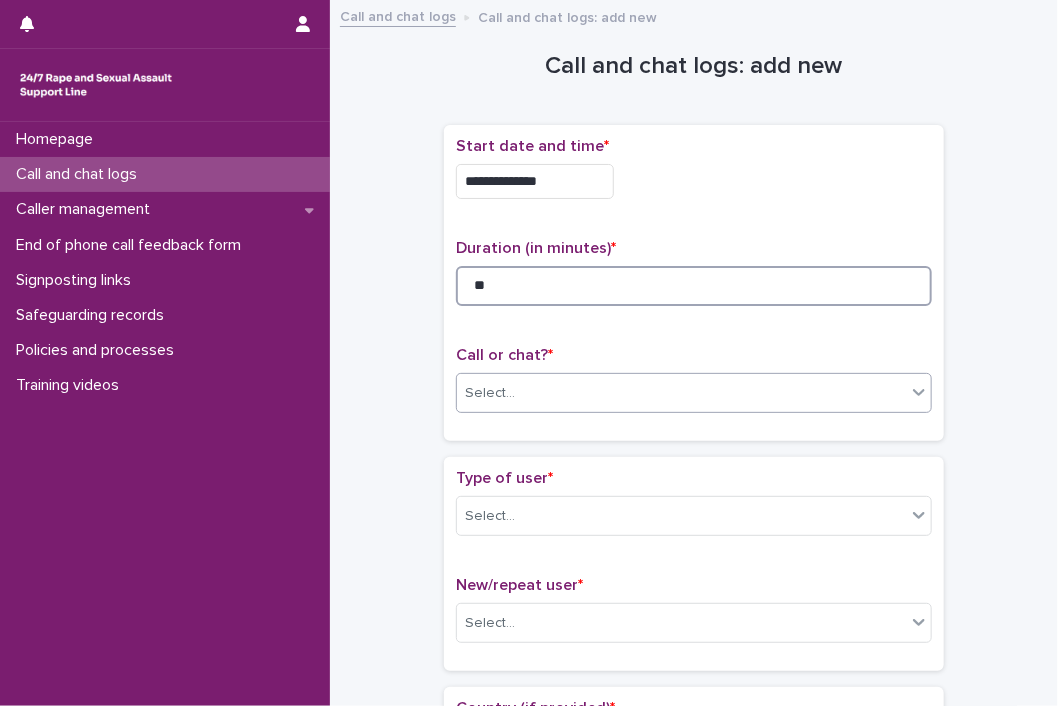 type on "**" 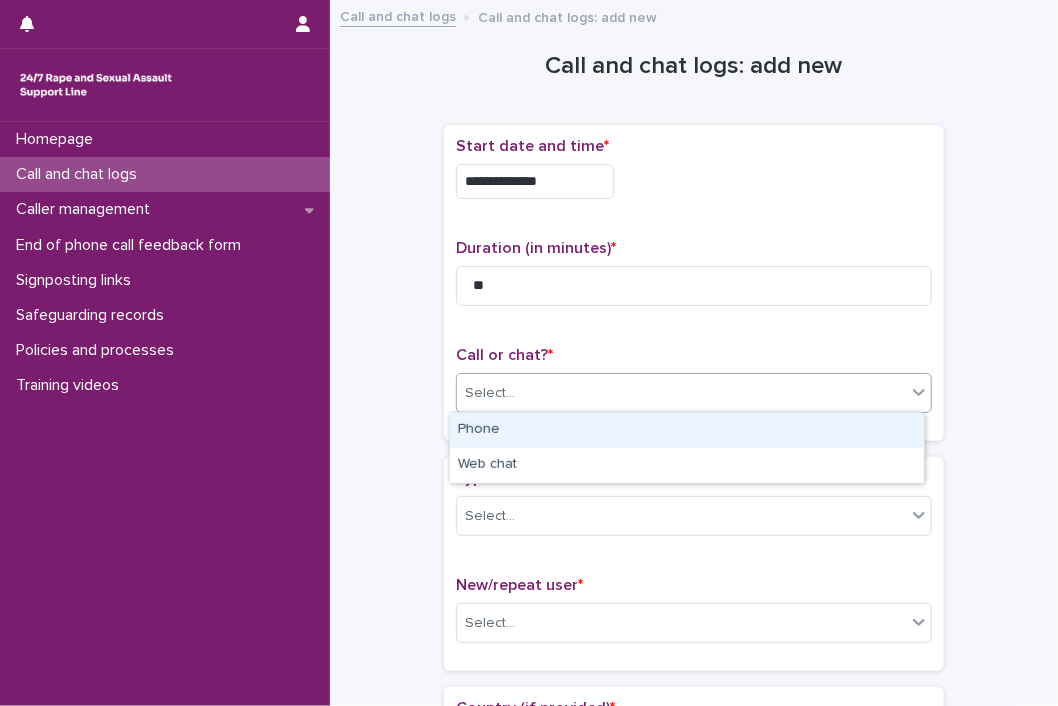 click 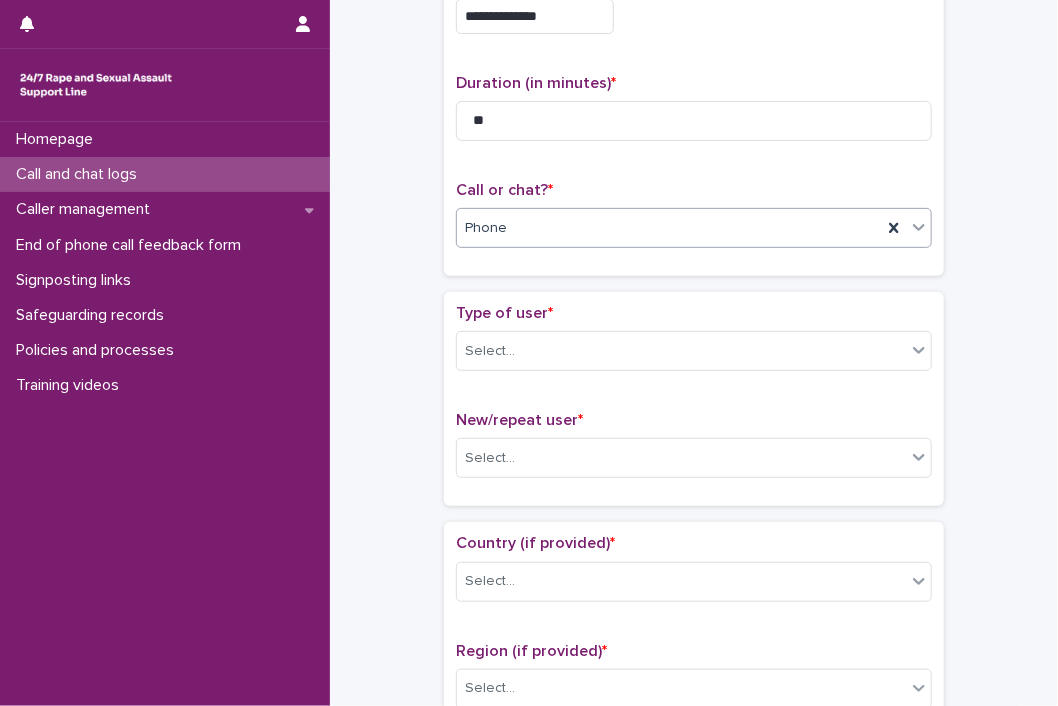 scroll, scrollTop: 200, scrollLeft: 0, axis: vertical 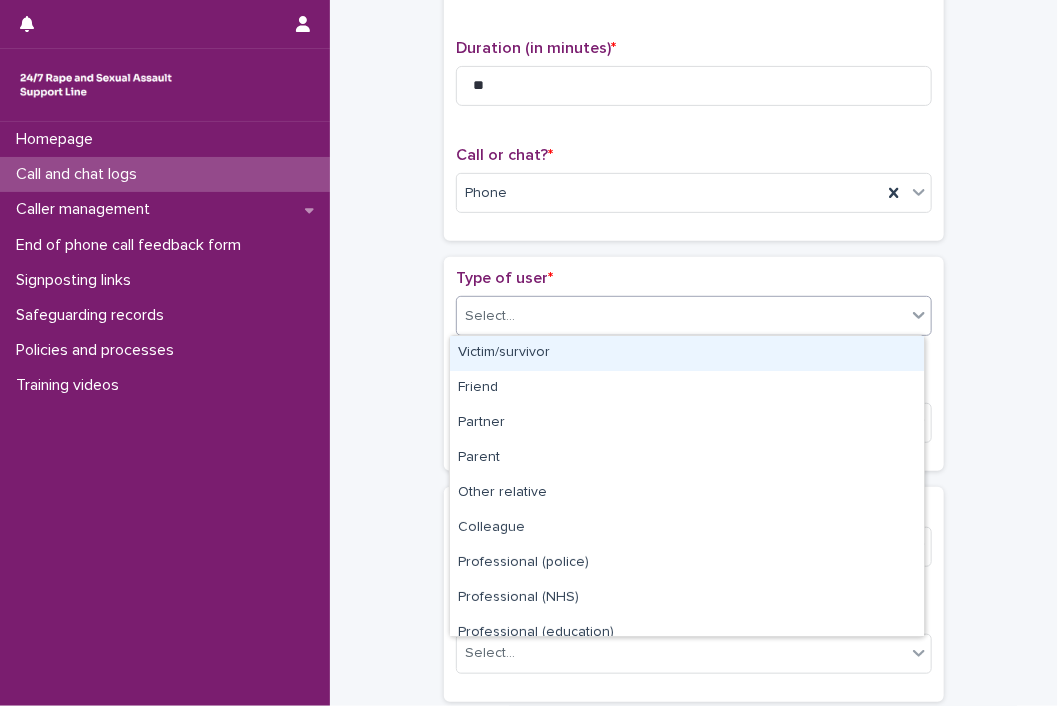 click at bounding box center (919, 315) 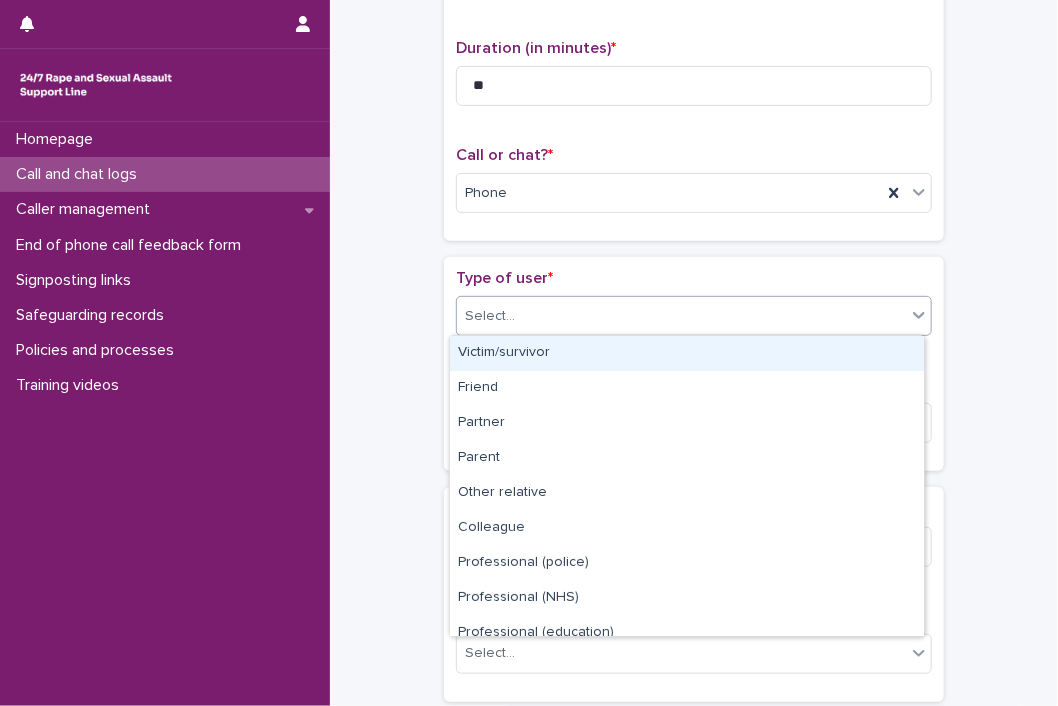 click on "Victim/survivor" at bounding box center [687, 353] 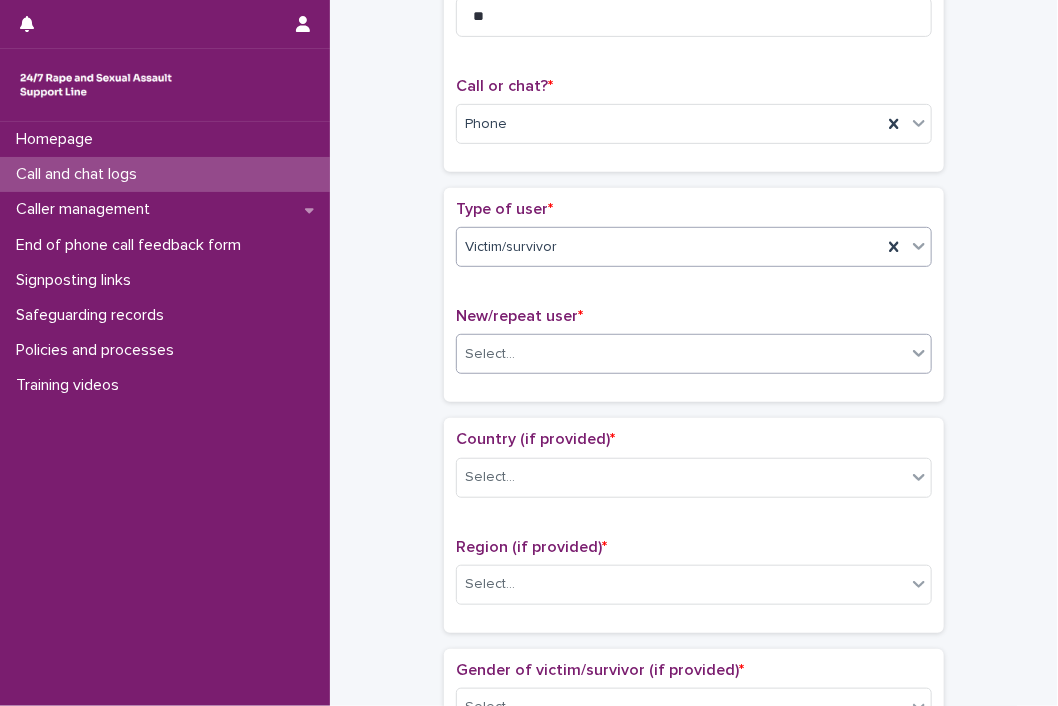scroll, scrollTop: 300, scrollLeft: 0, axis: vertical 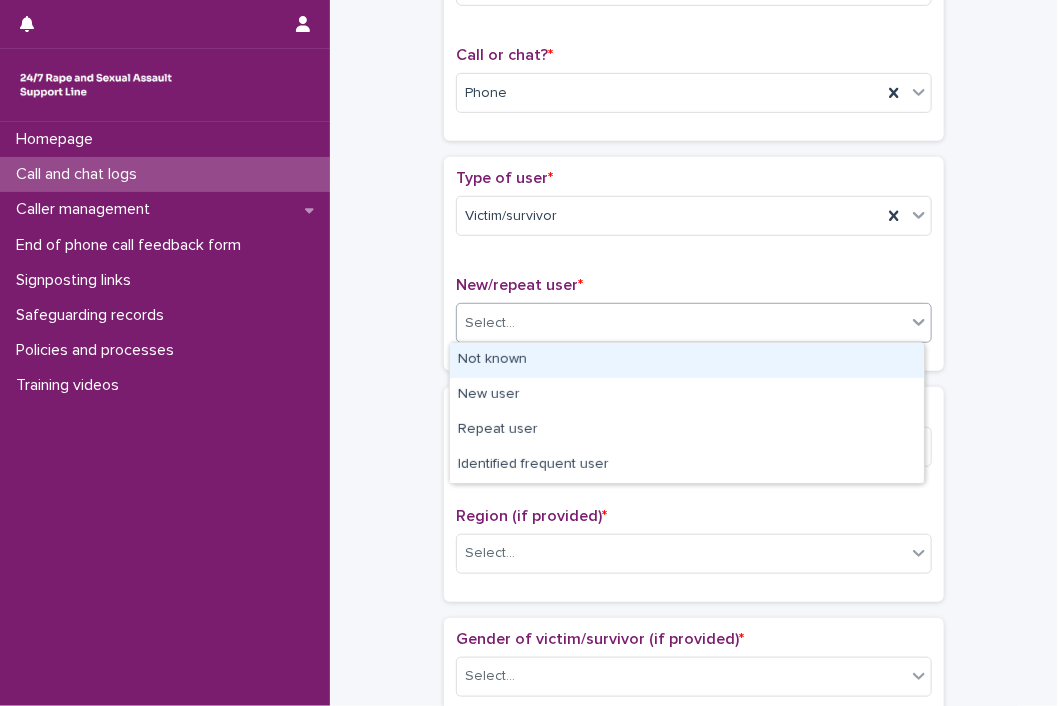 click 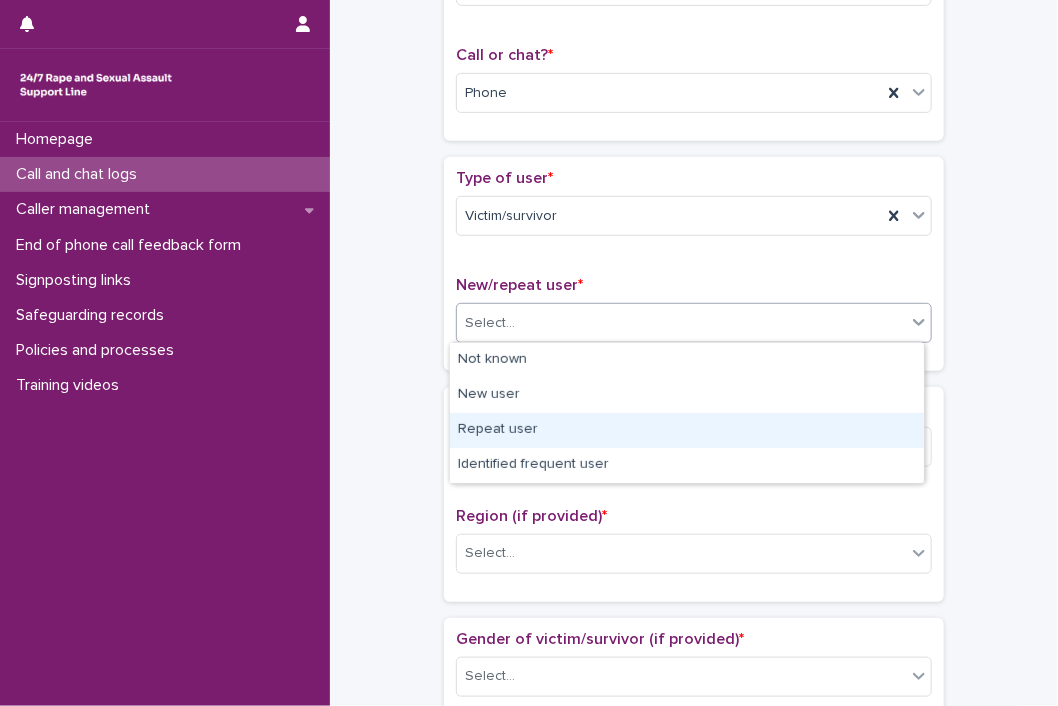 click on "Repeat user" at bounding box center [687, 430] 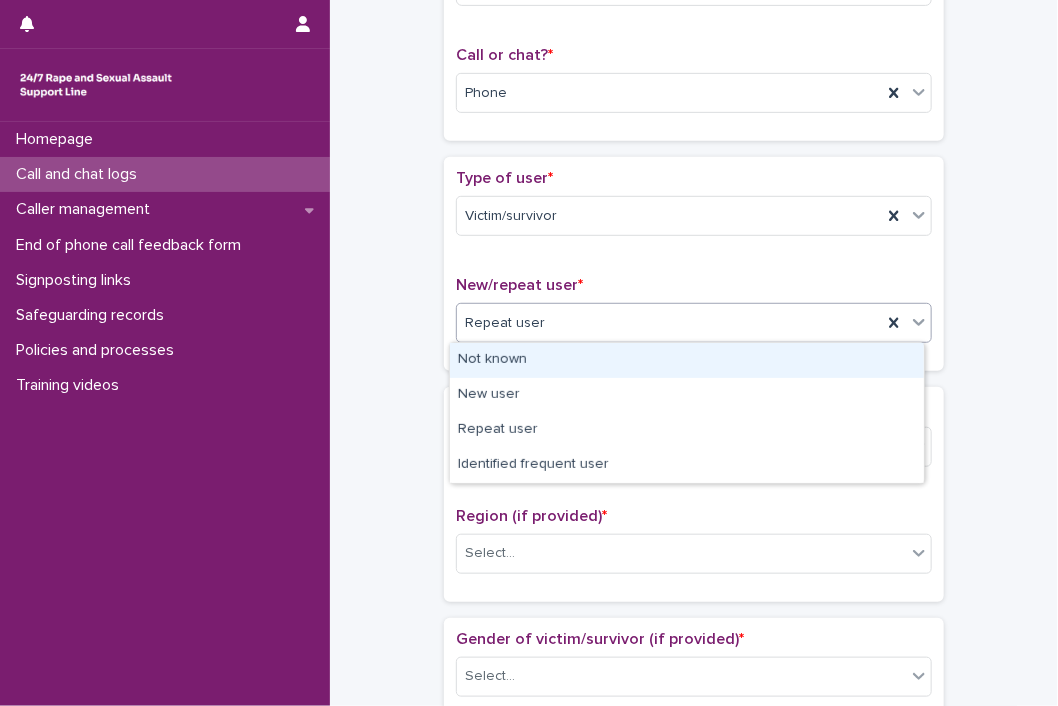 click 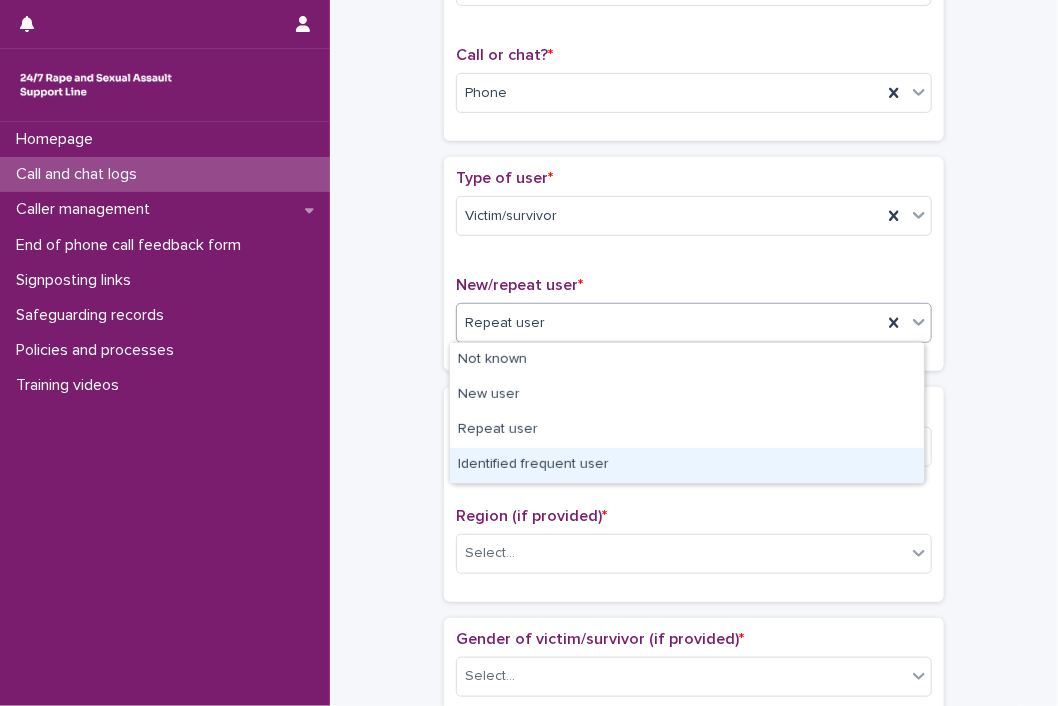click on "Identified frequent user" at bounding box center (687, 465) 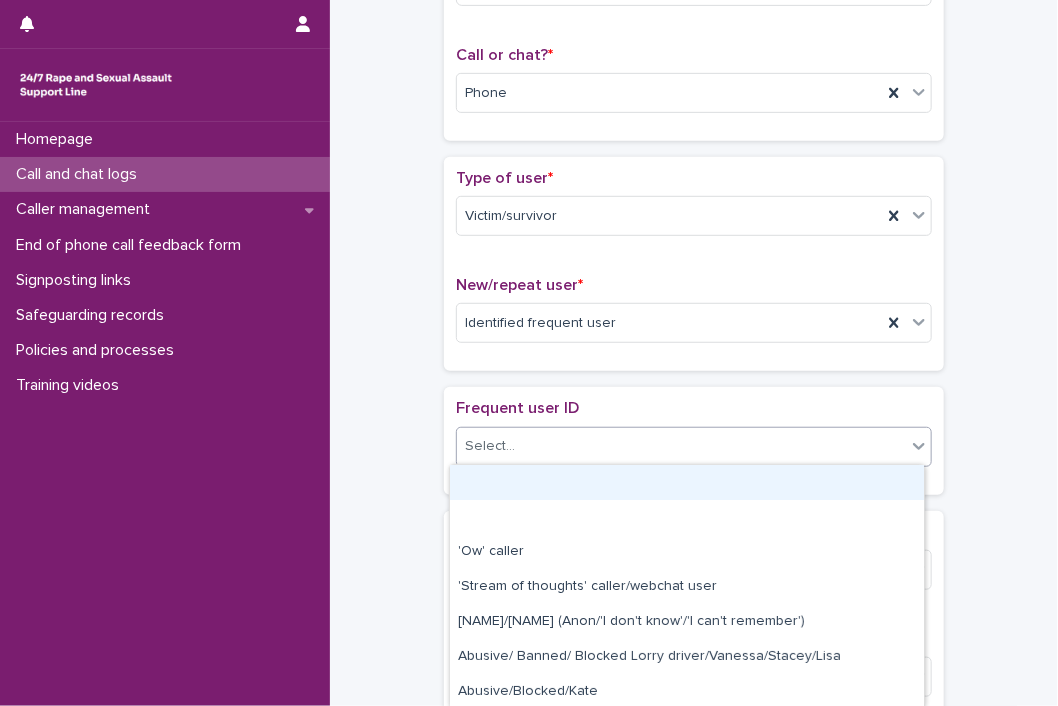 click 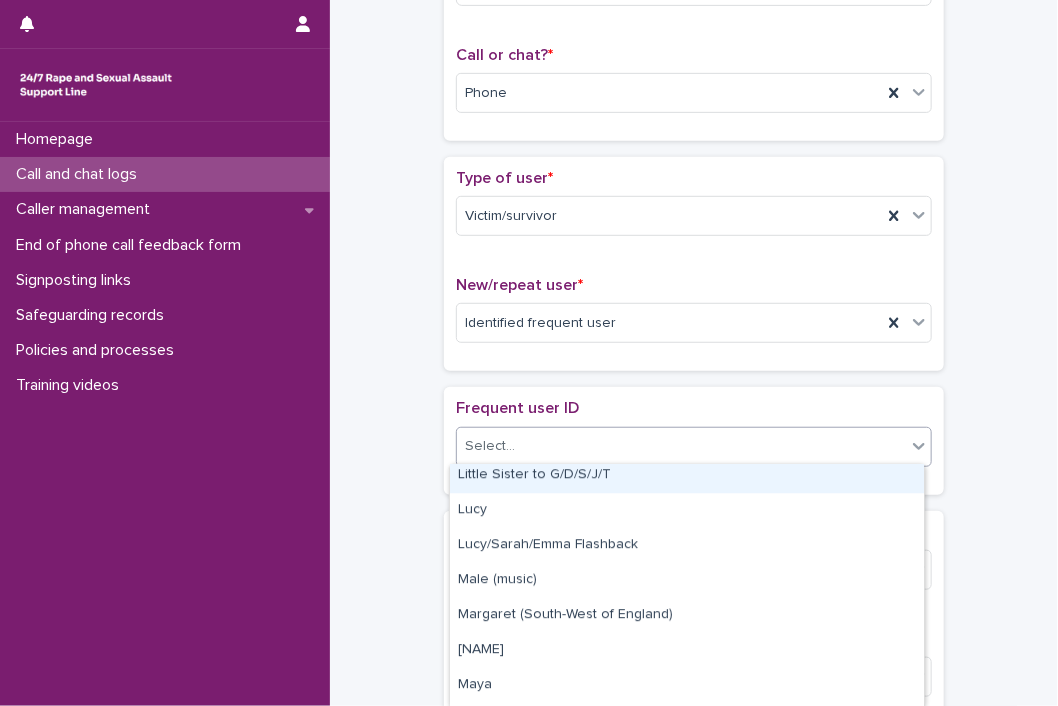 scroll, scrollTop: 2100, scrollLeft: 0, axis: vertical 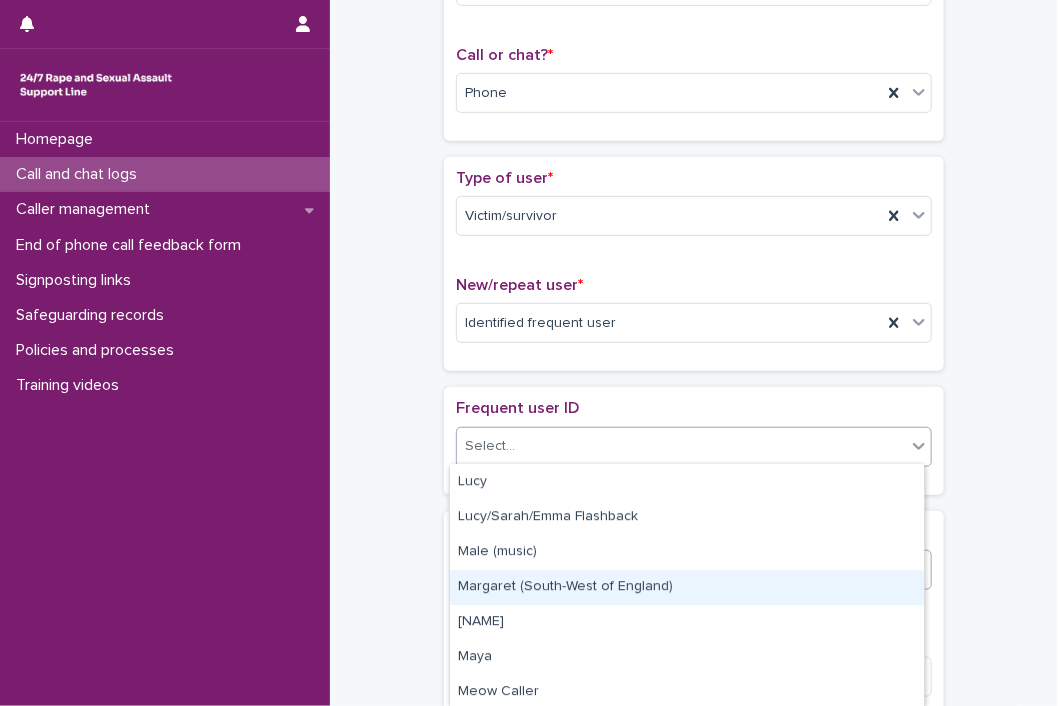 click on "Margaret (South-West of England)" at bounding box center (687, 587) 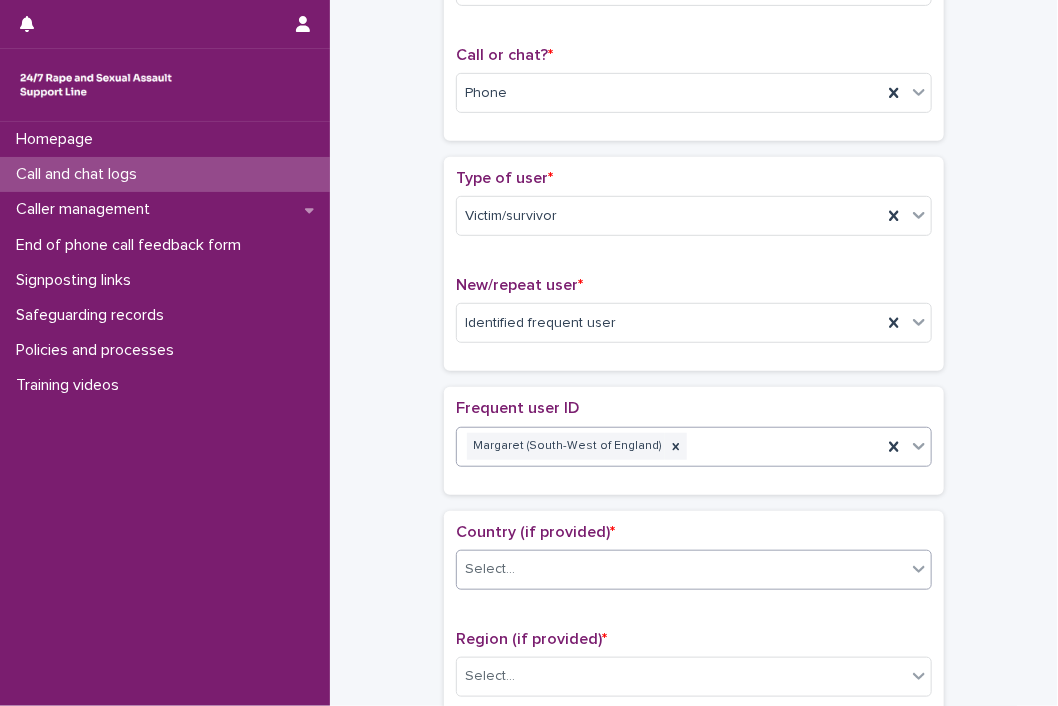 scroll, scrollTop: 400, scrollLeft: 0, axis: vertical 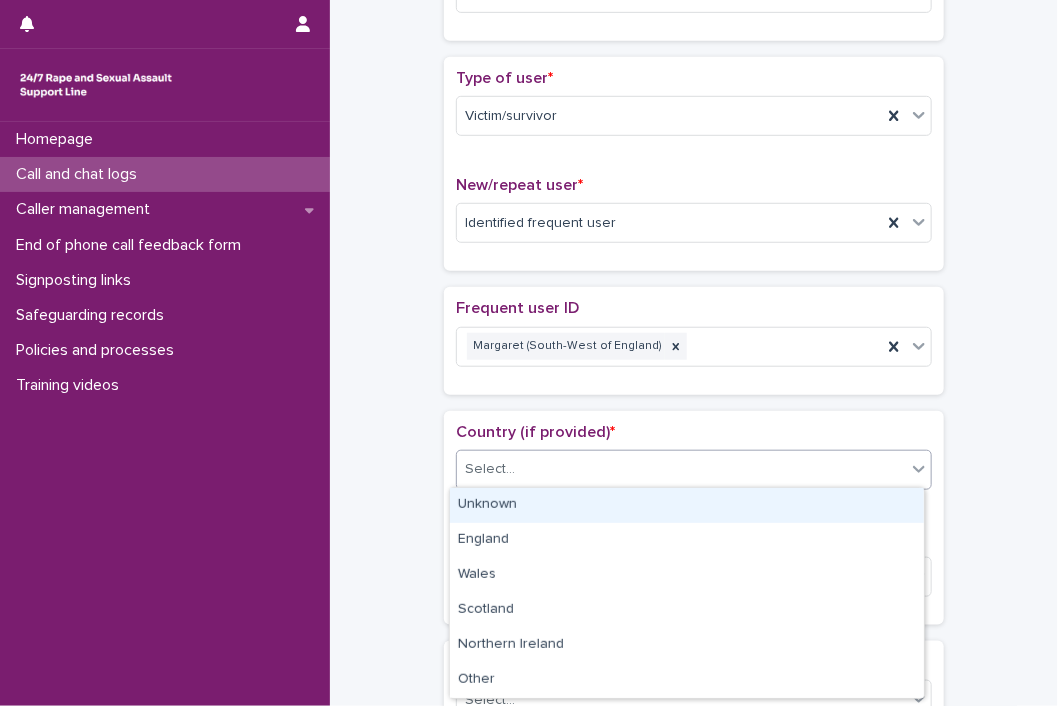 click 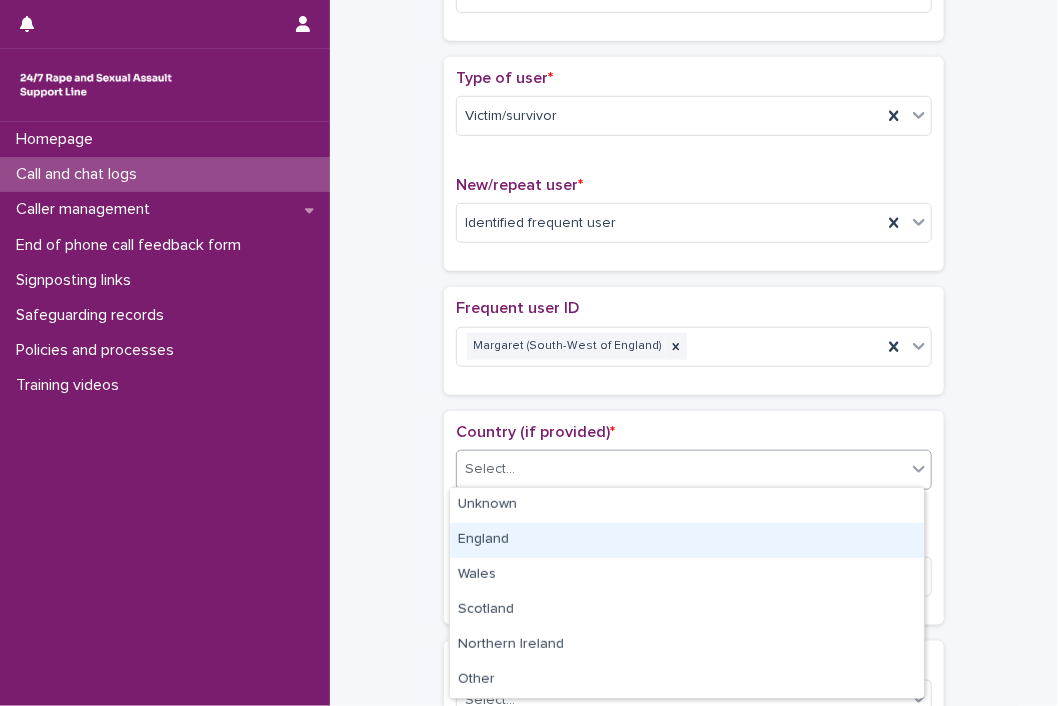 click on "England" at bounding box center [687, 540] 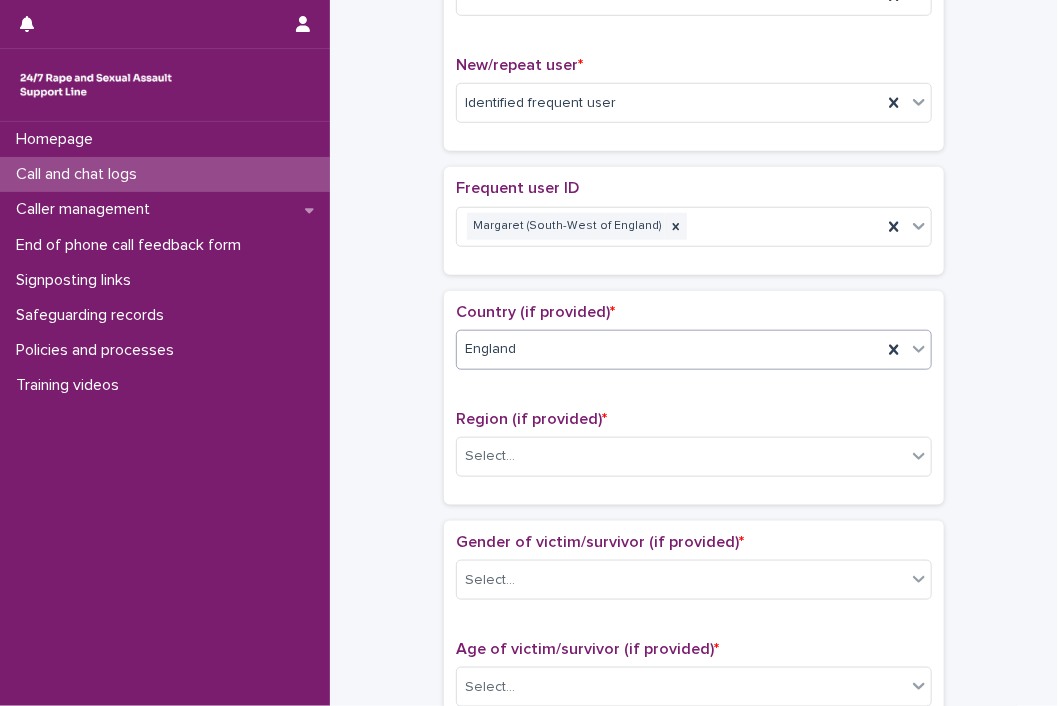 scroll, scrollTop: 600, scrollLeft: 0, axis: vertical 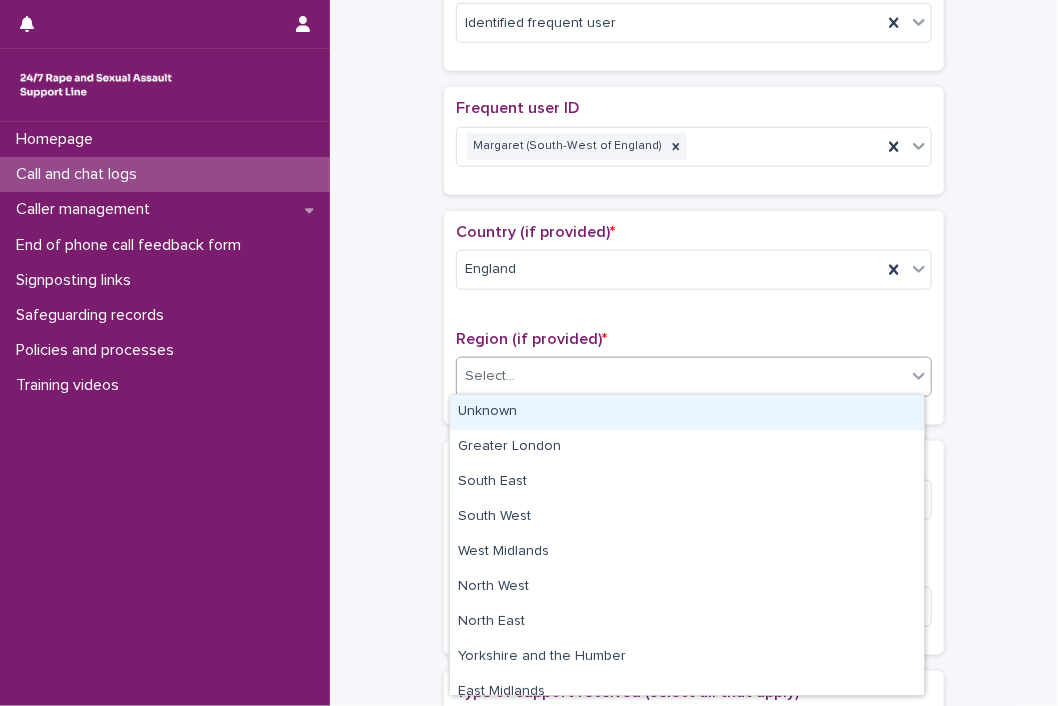 click 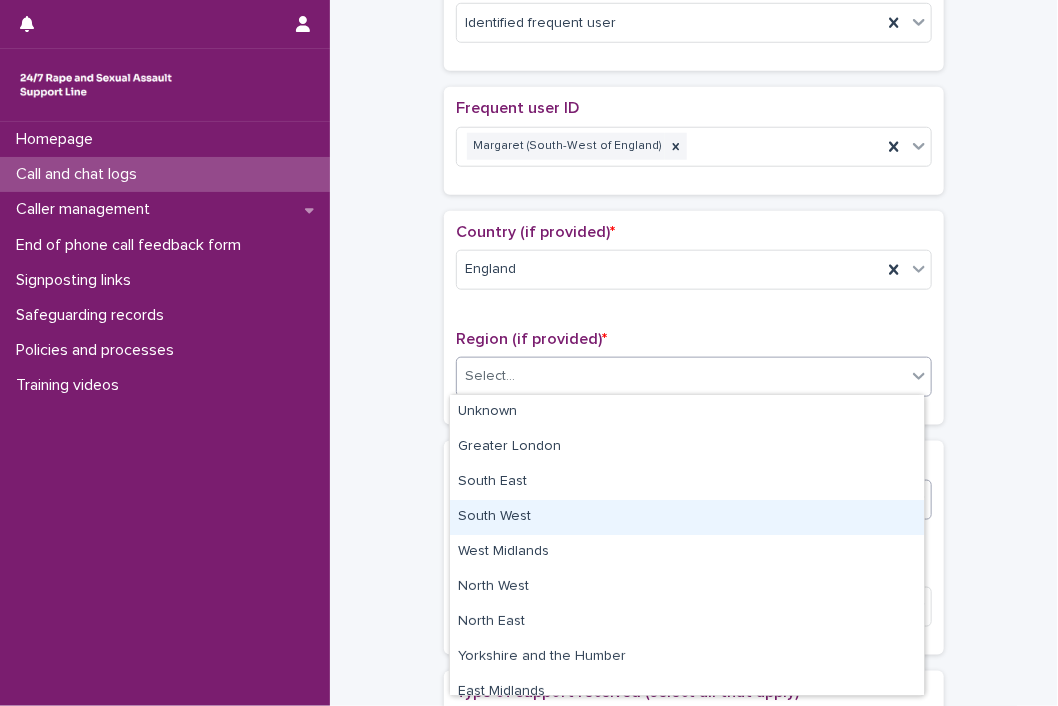 click on "South West" at bounding box center (687, 517) 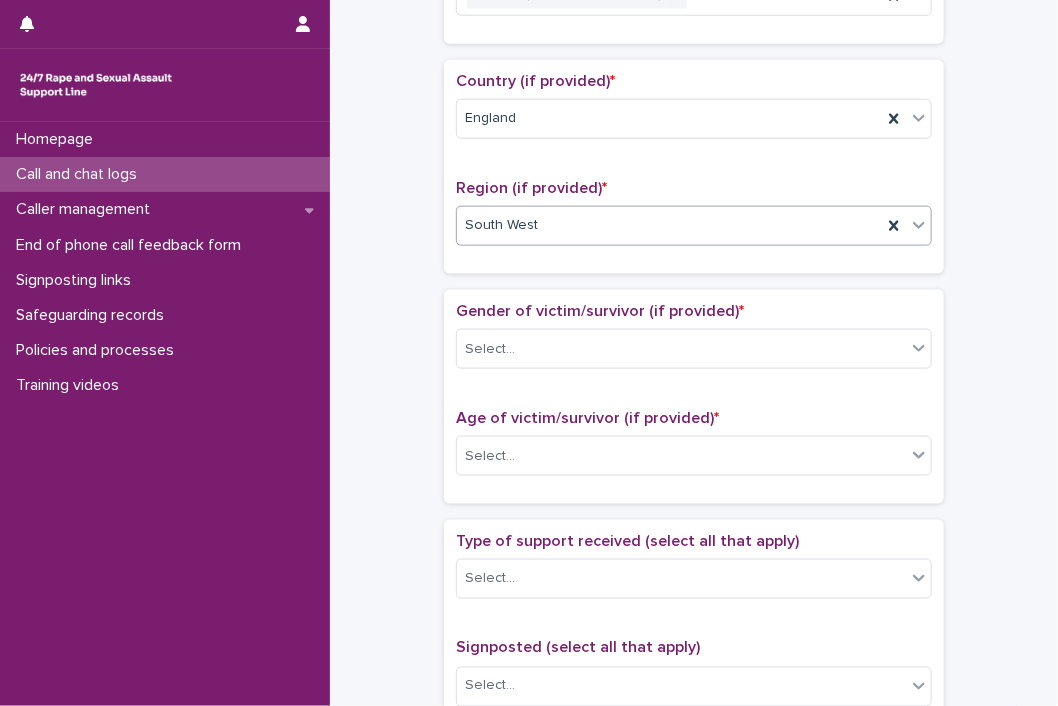 scroll, scrollTop: 800, scrollLeft: 0, axis: vertical 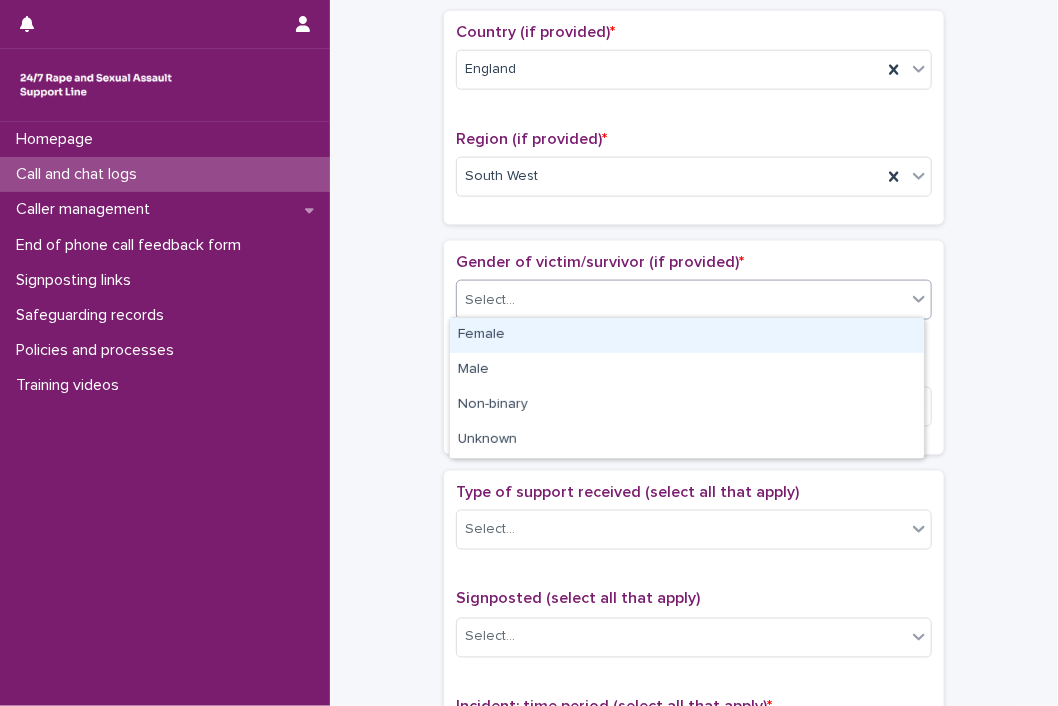 click 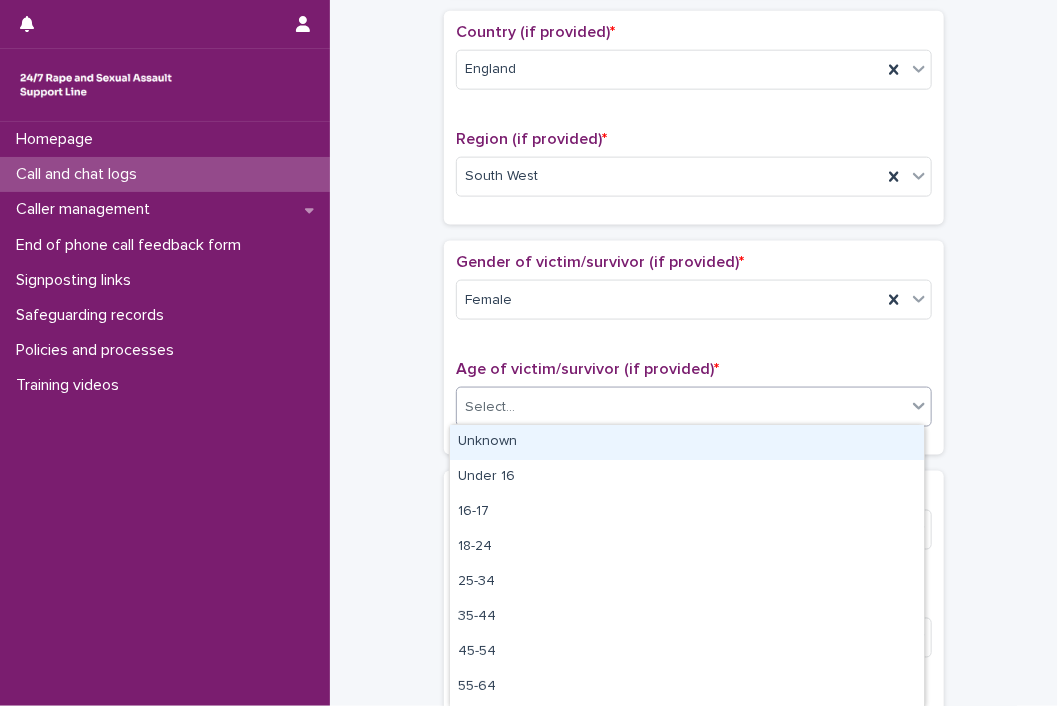 click 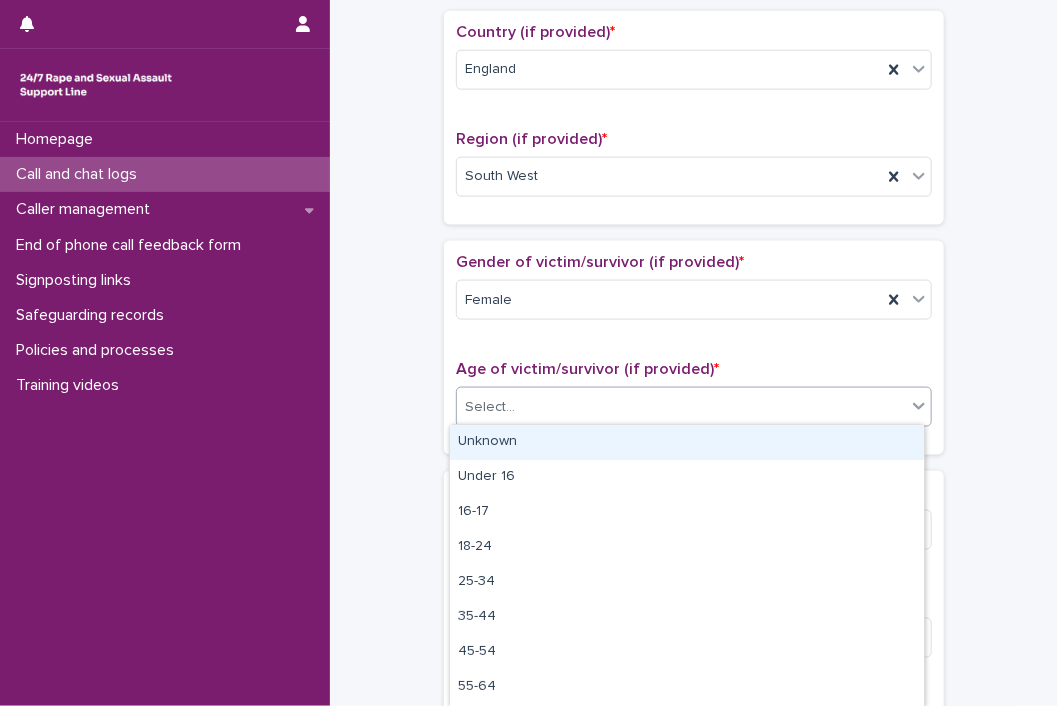 click on "Unknown" at bounding box center (687, 442) 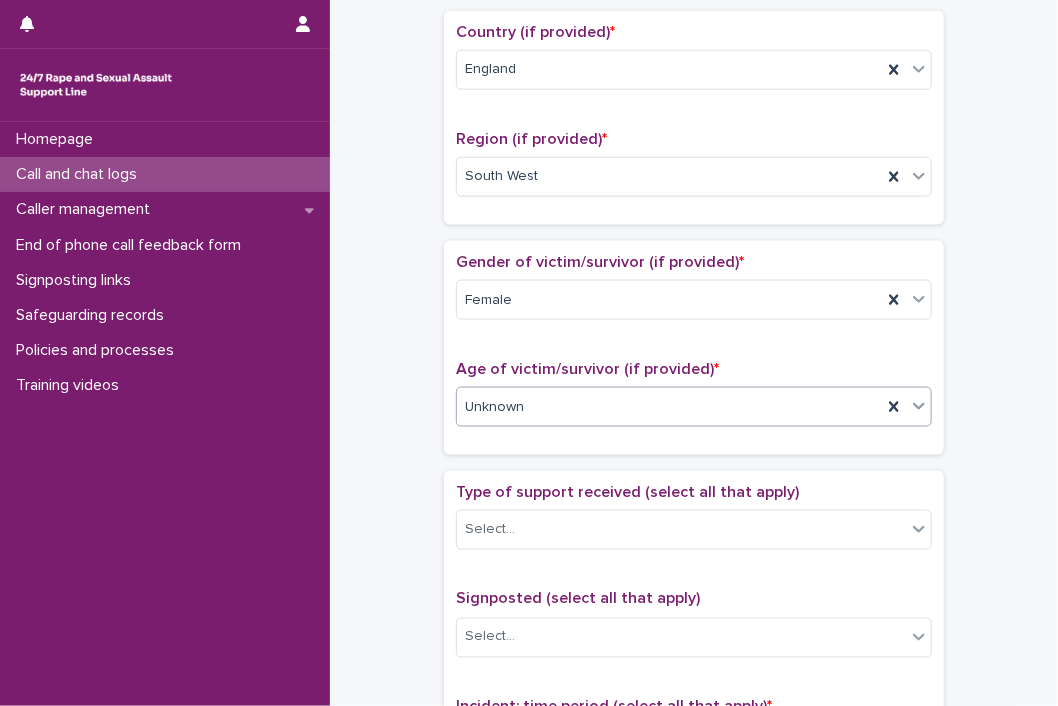 scroll, scrollTop: 900, scrollLeft: 0, axis: vertical 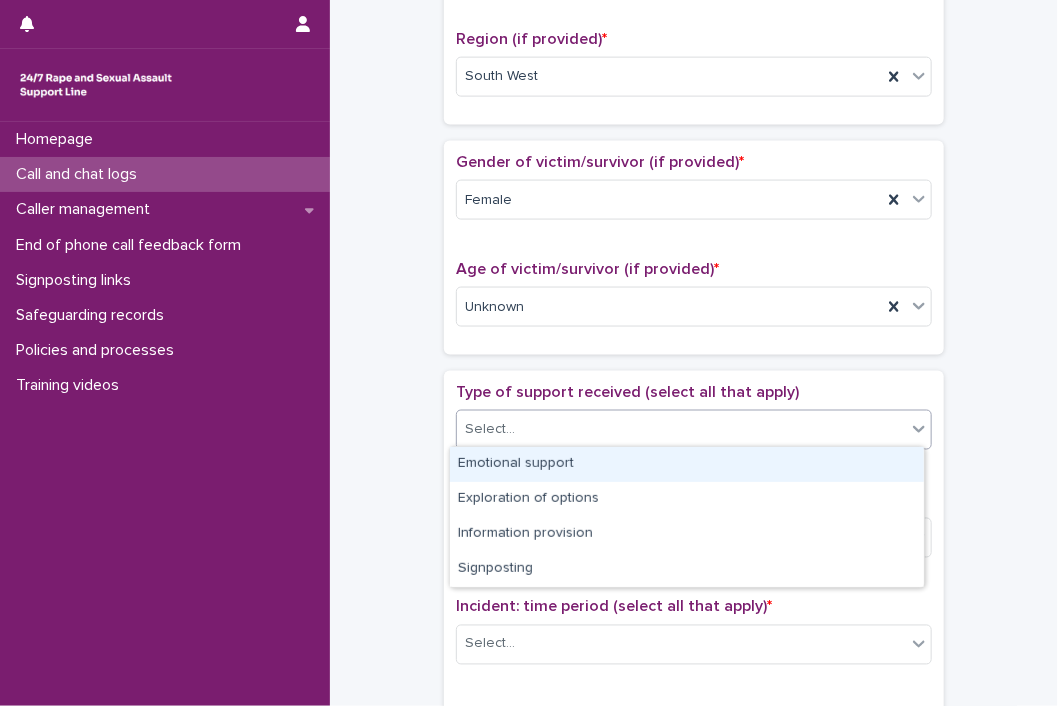 click 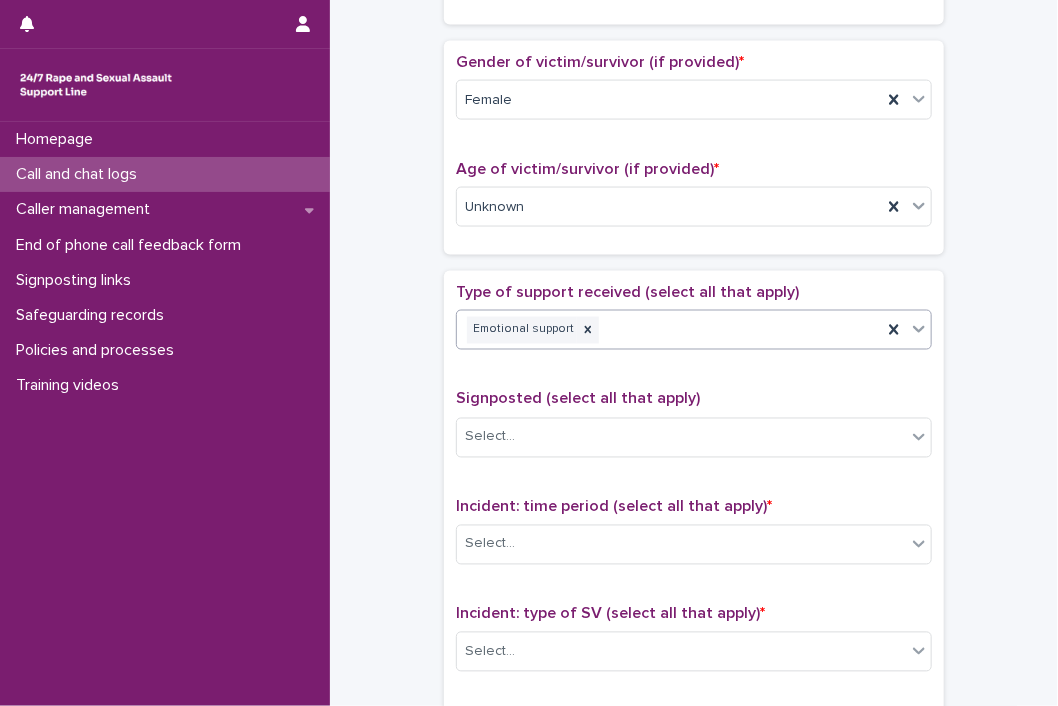 scroll, scrollTop: 1100, scrollLeft: 0, axis: vertical 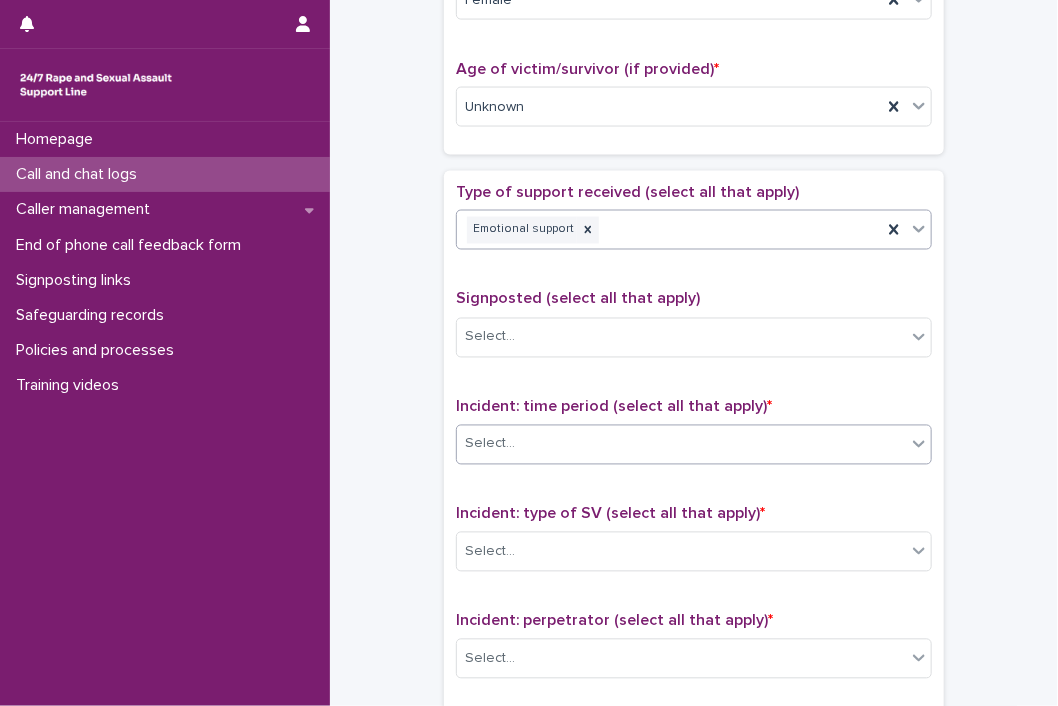 click 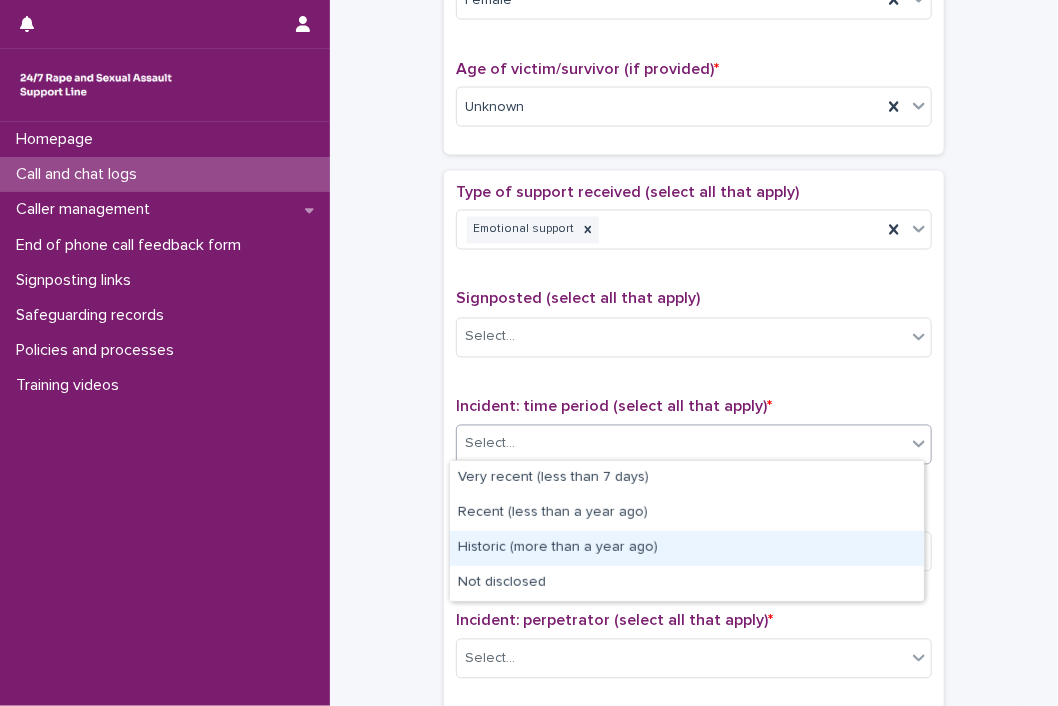 click on "Historic (more than a year ago)" at bounding box center [687, 548] 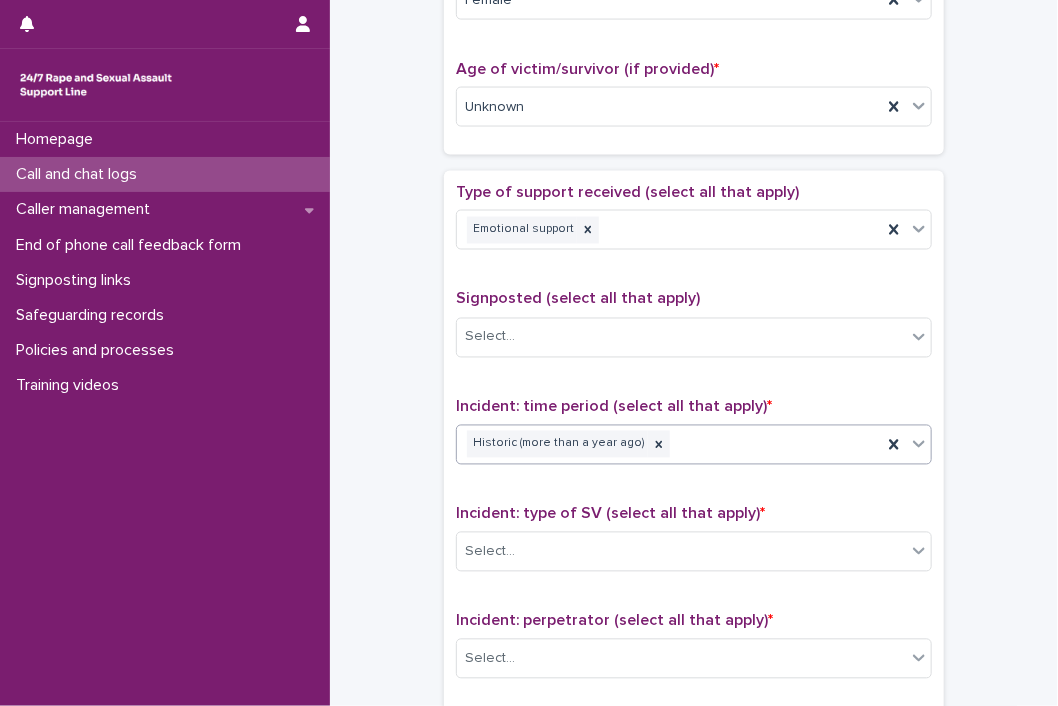 scroll, scrollTop: 1200, scrollLeft: 0, axis: vertical 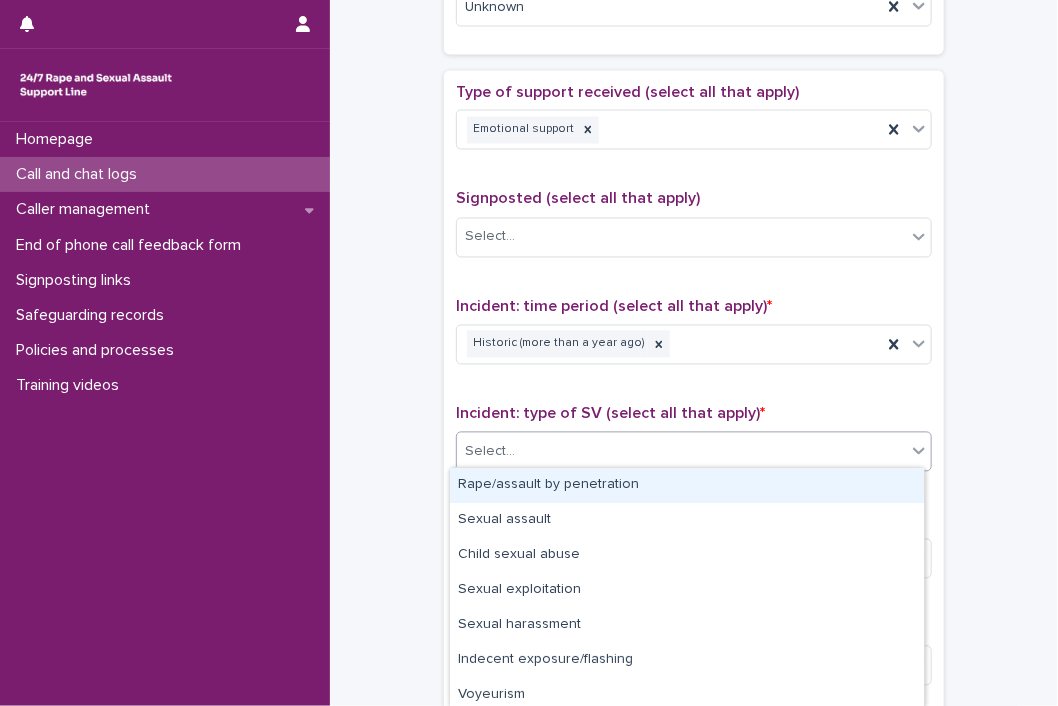 click 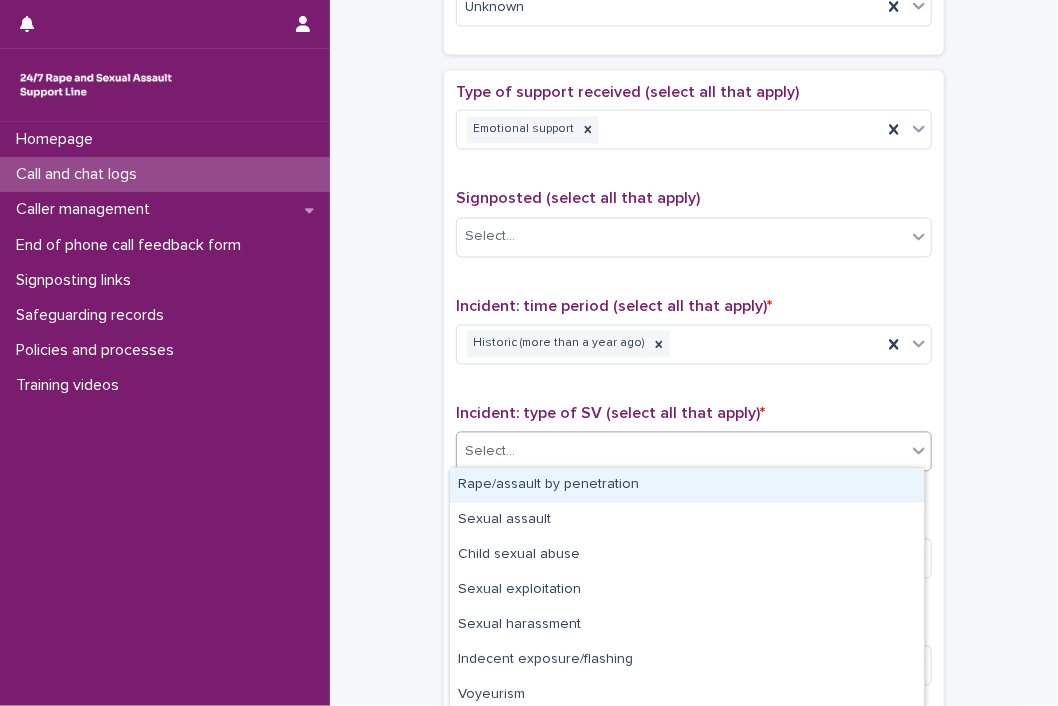 click on "Rape/assault by penetration" at bounding box center [687, 485] 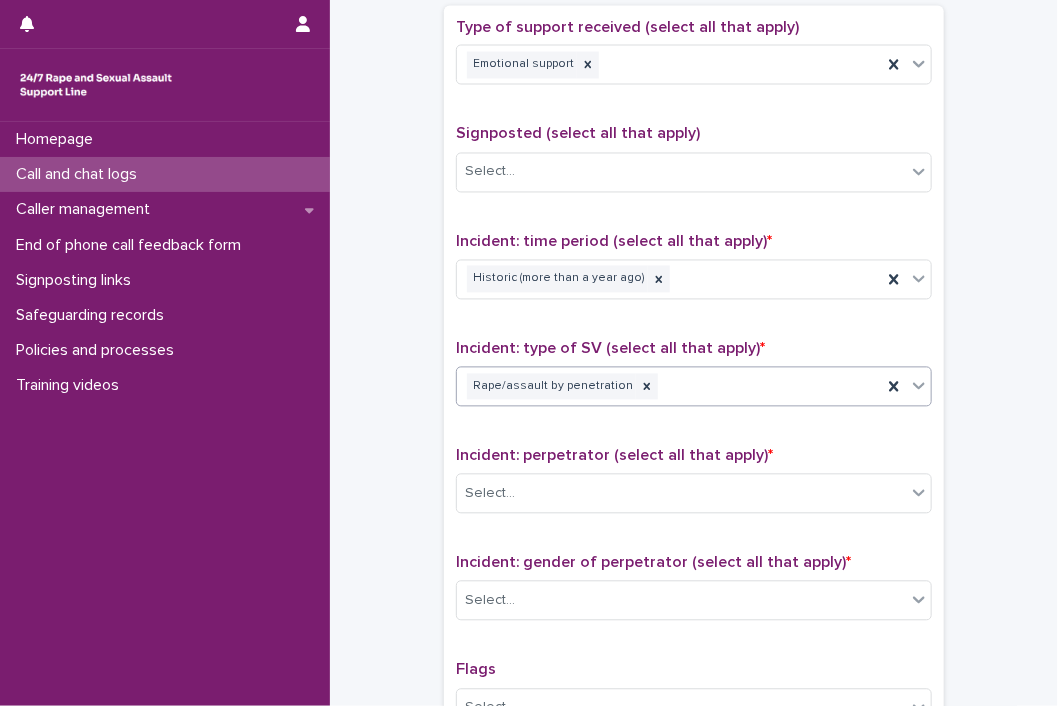 scroll, scrollTop: 1300, scrollLeft: 0, axis: vertical 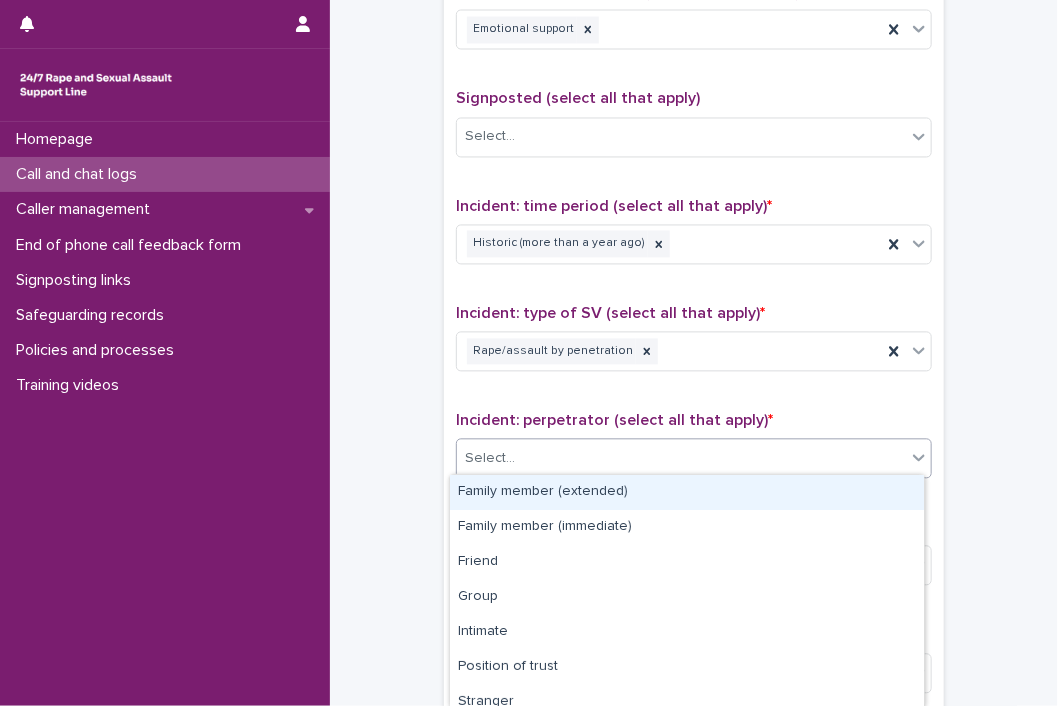click 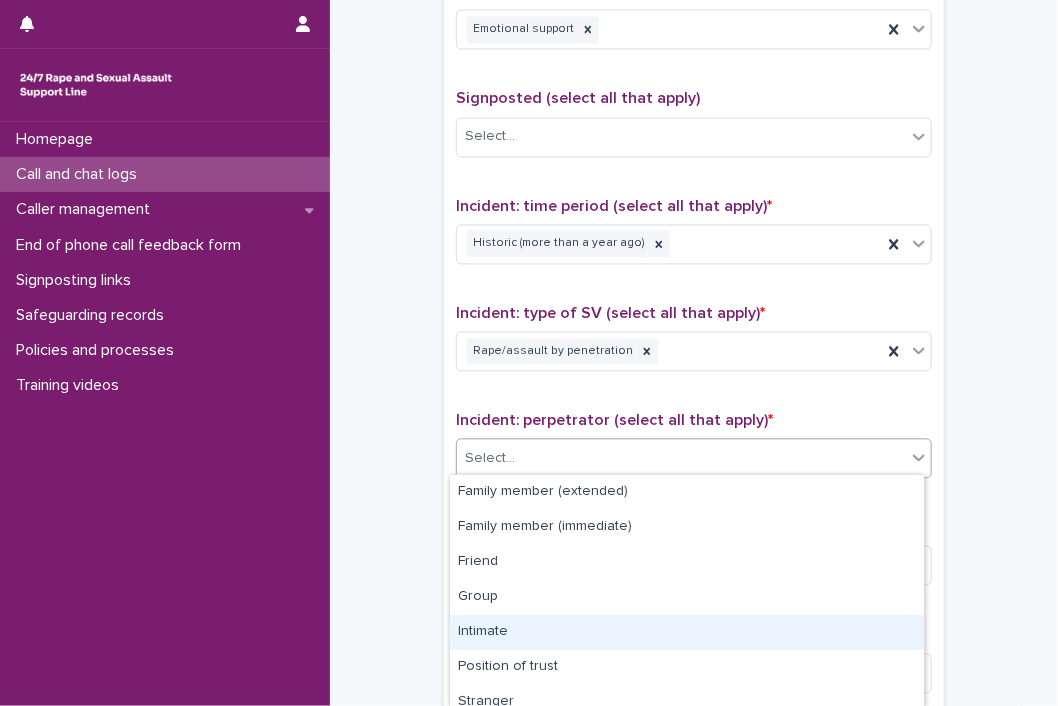 click on "Intimate" at bounding box center (687, 632) 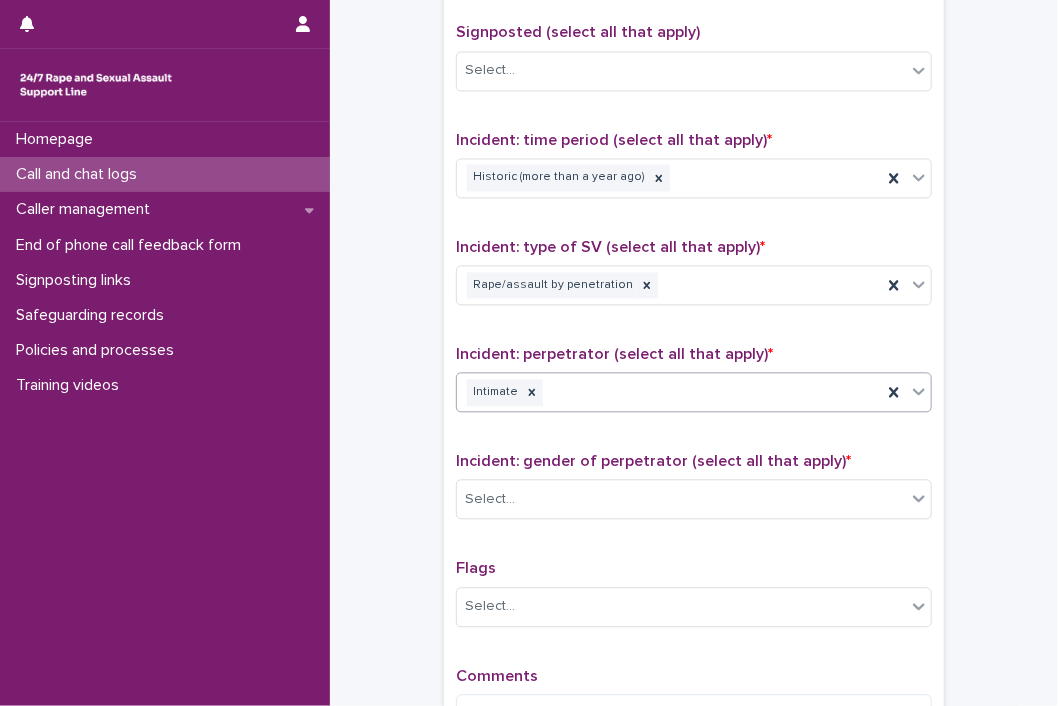 scroll, scrollTop: 1400, scrollLeft: 0, axis: vertical 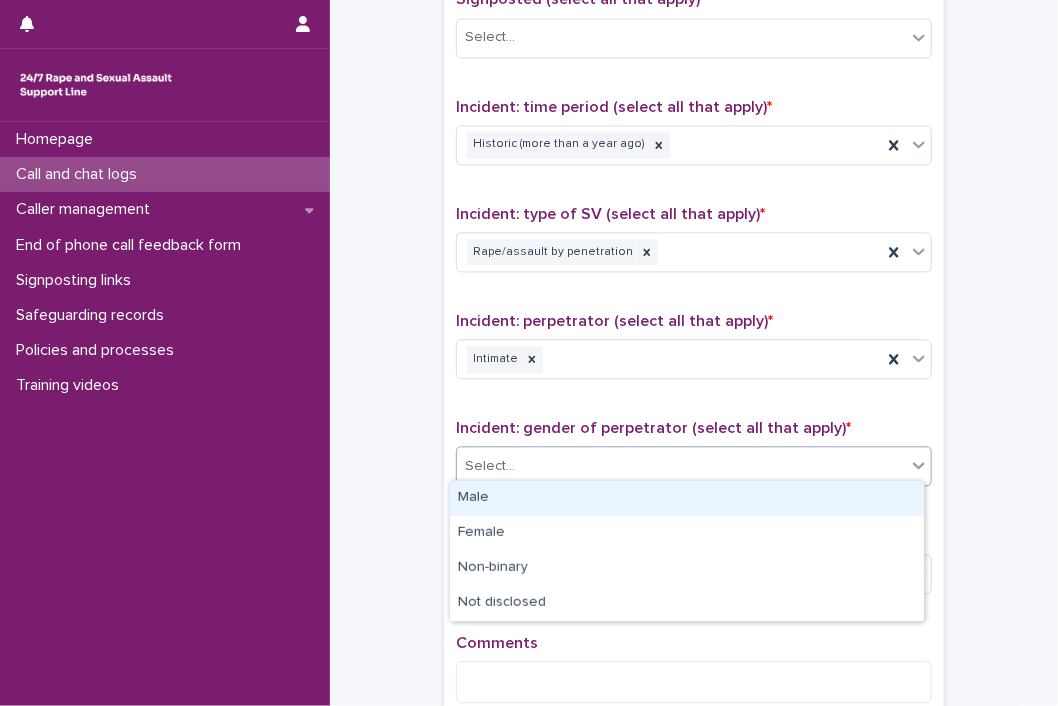 click 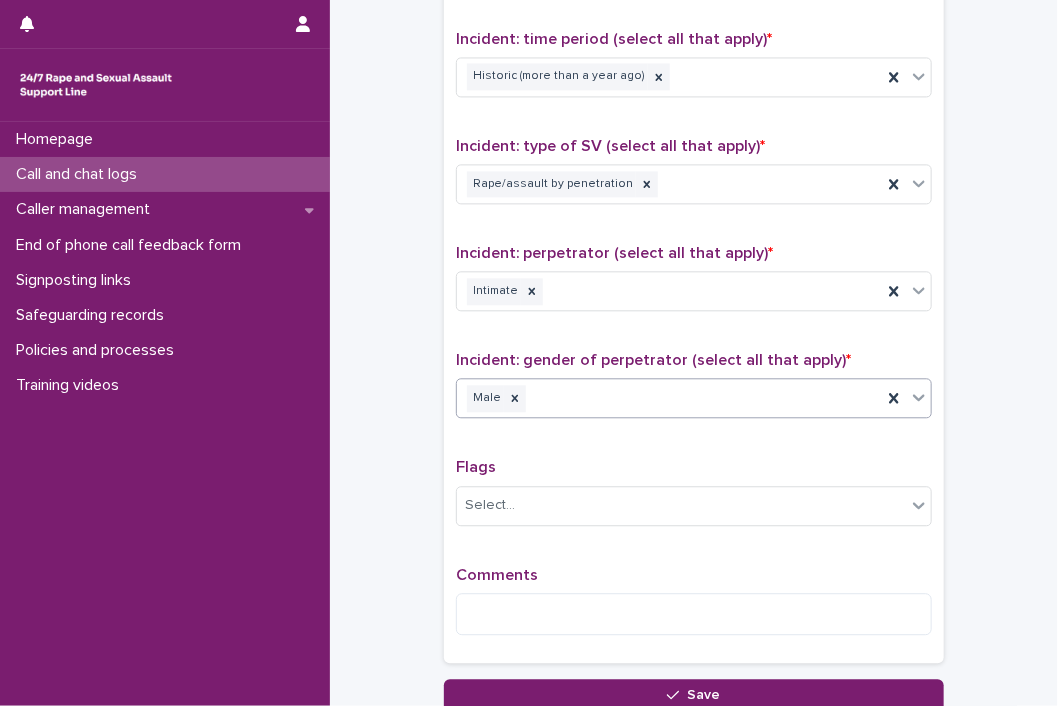 scroll, scrollTop: 1500, scrollLeft: 0, axis: vertical 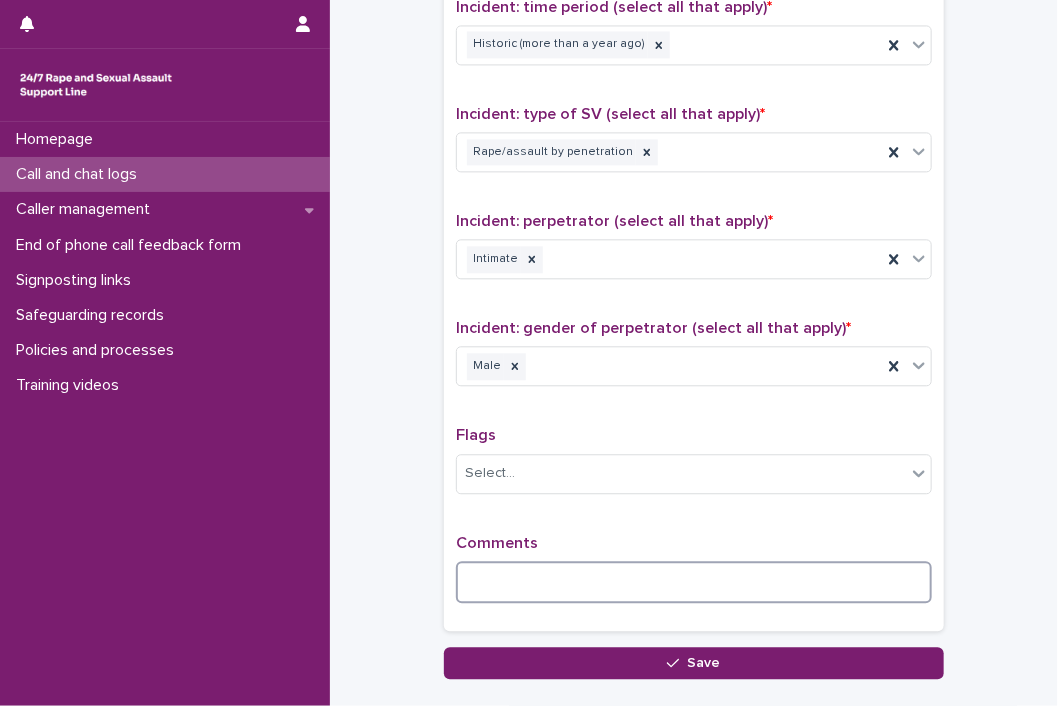 click at bounding box center (694, 582) 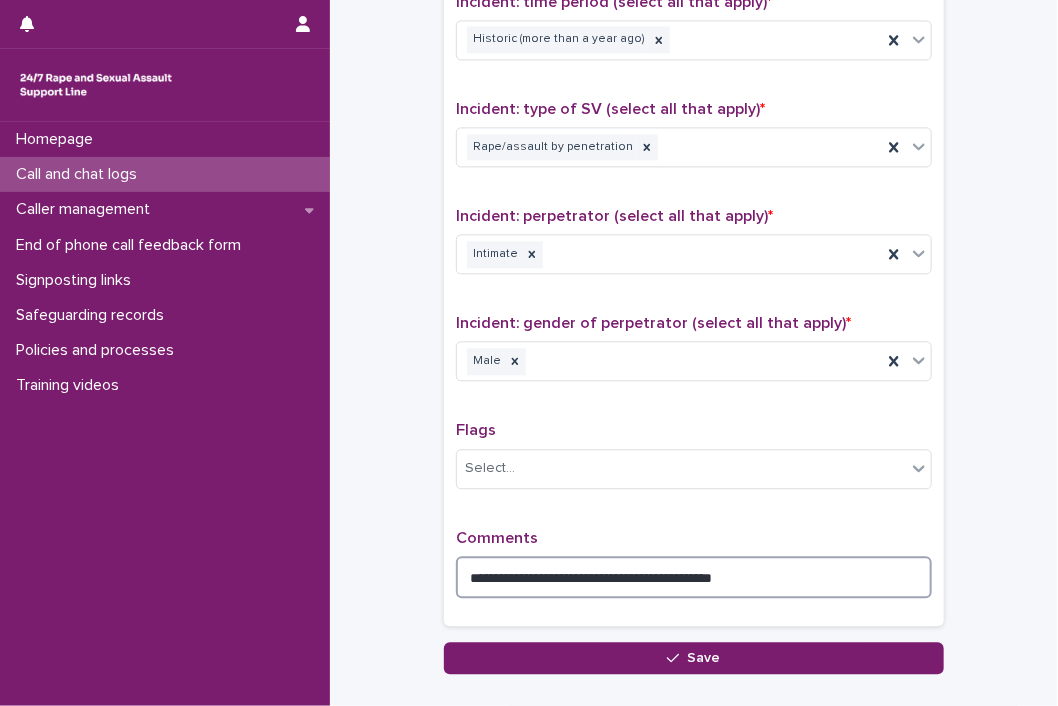 scroll, scrollTop: 1623, scrollLeft: 0, axis: vertical 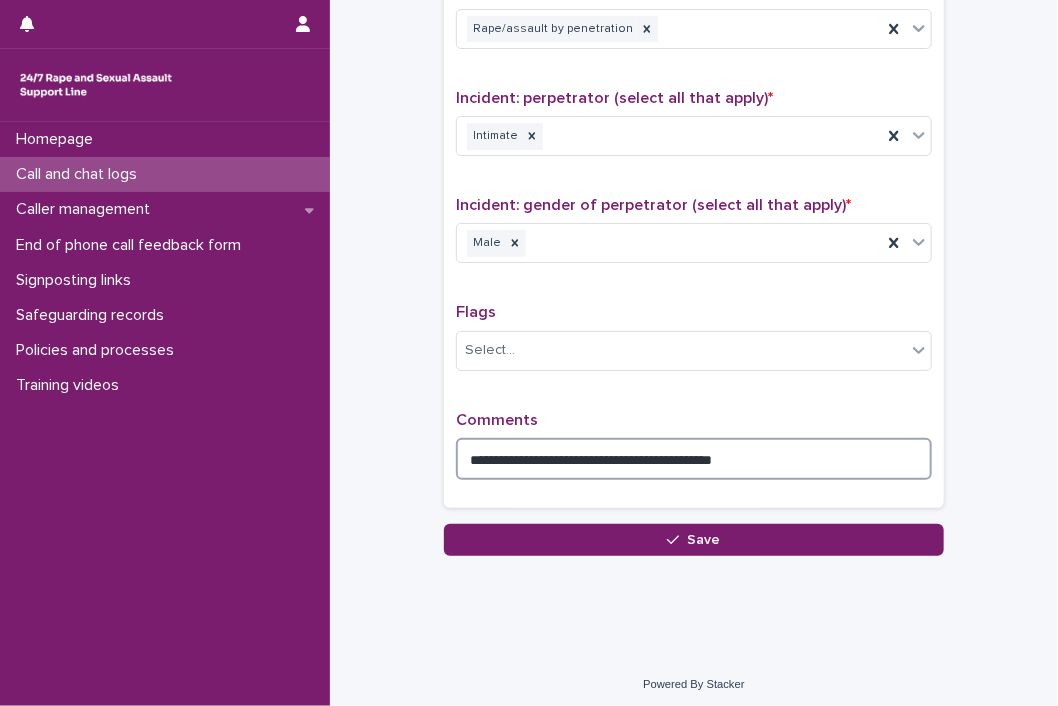 click on "**********" at bounding box center [694, 459] 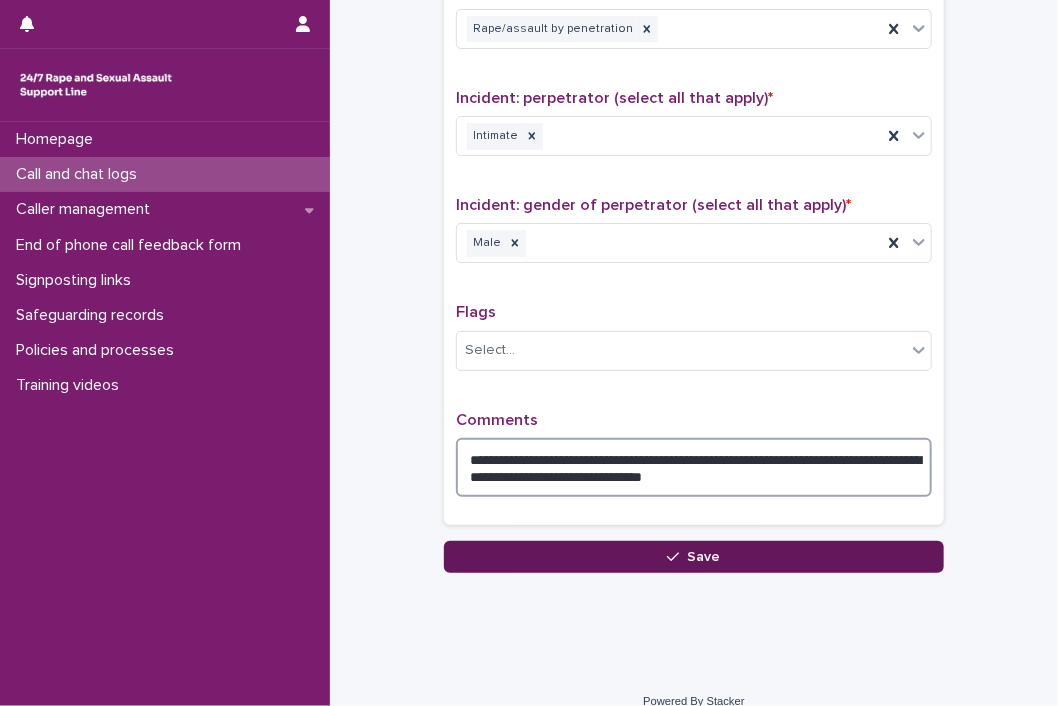 type on "**********" 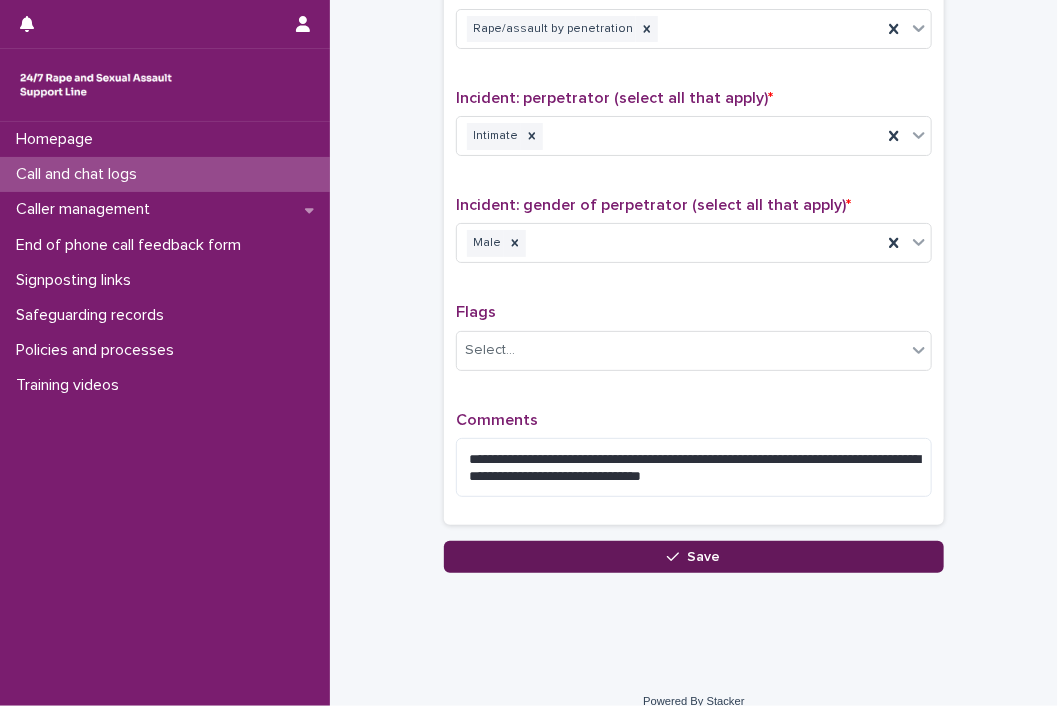 click on "Save" at bounding box center (694, 557) 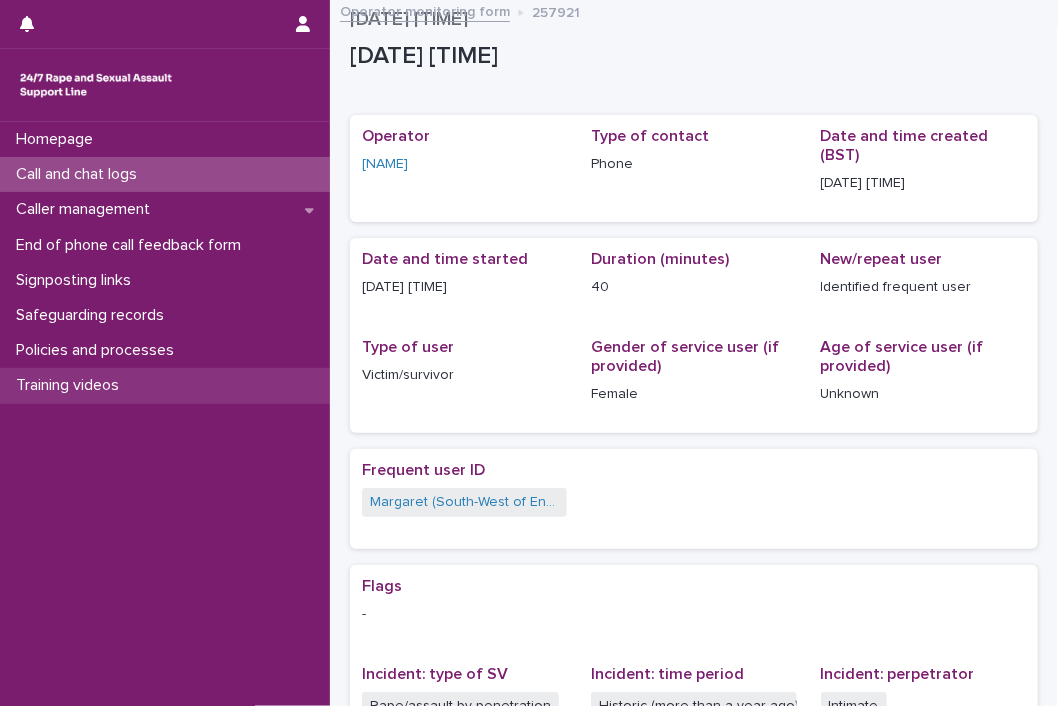 scroll, scrollTop: 0, scrollLeft: 0, axis: both 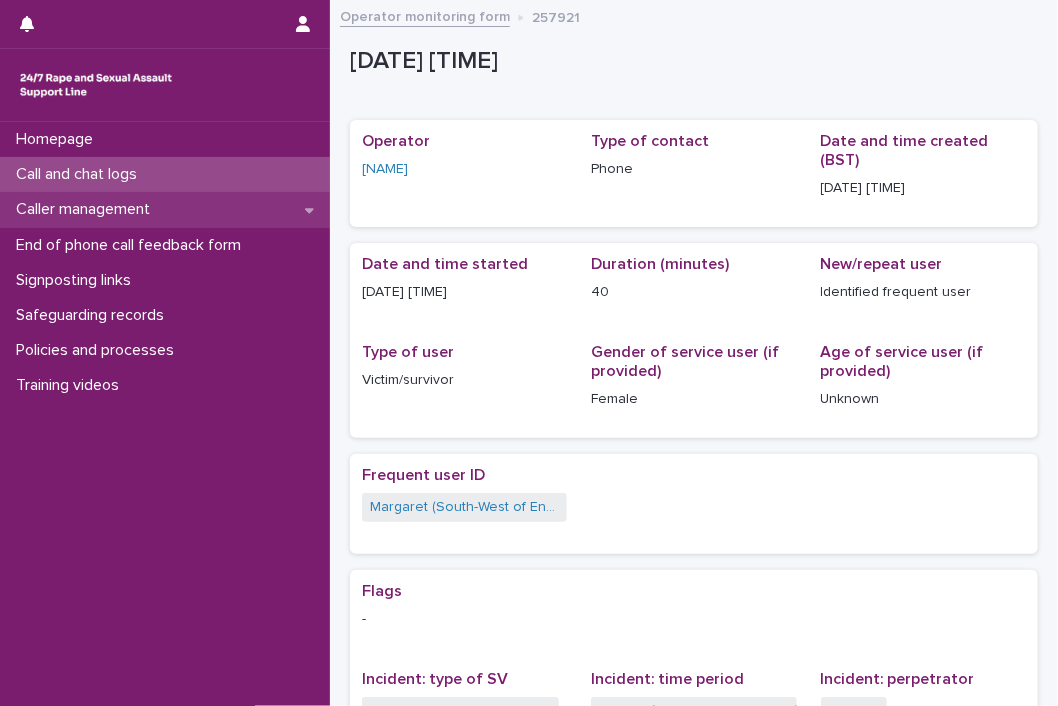 click on "Caller management" at bounding box center [87, 209] 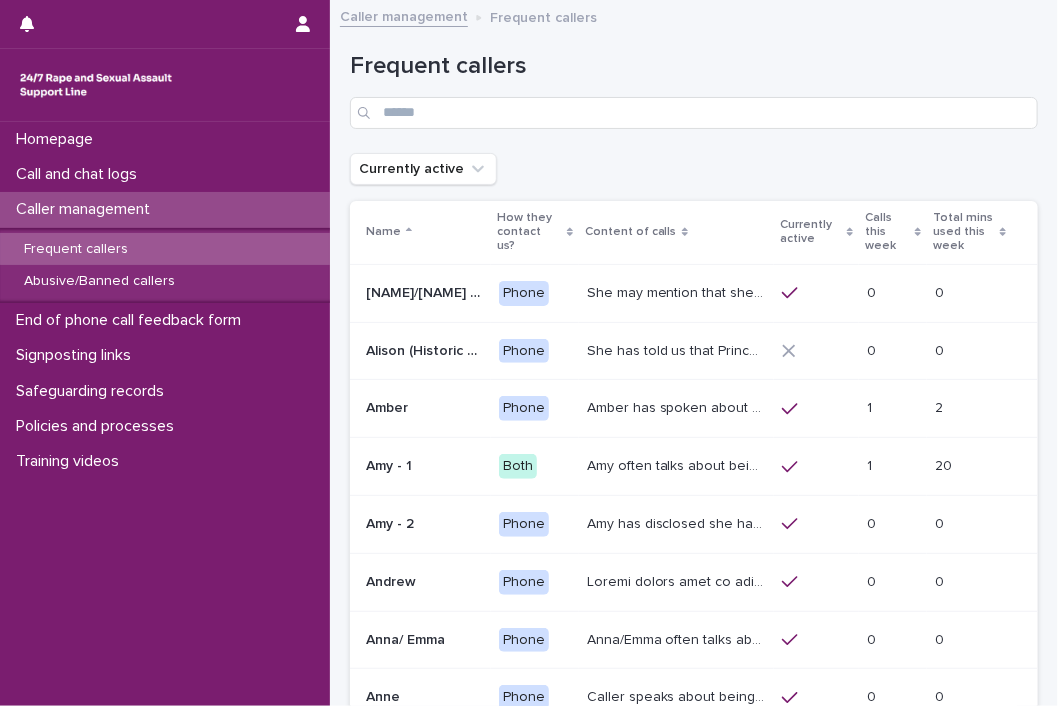 click on "Frequent callers" at bounding box center [76, 249] 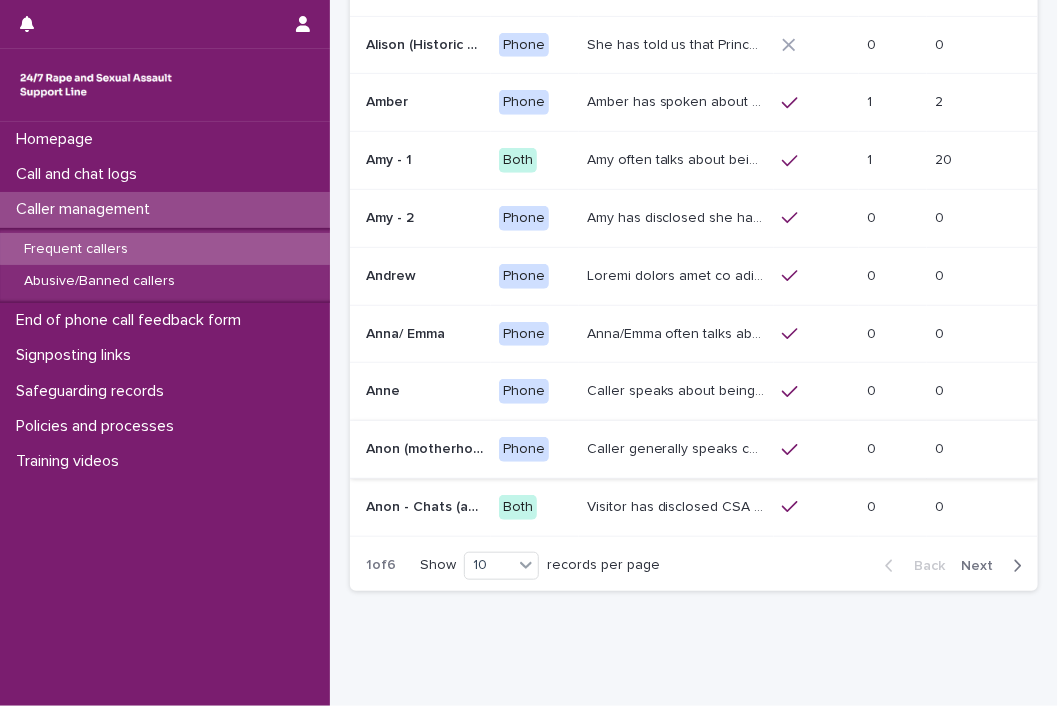scroll, scrollTop: 360, scrollLeft: 0, axis: vertical 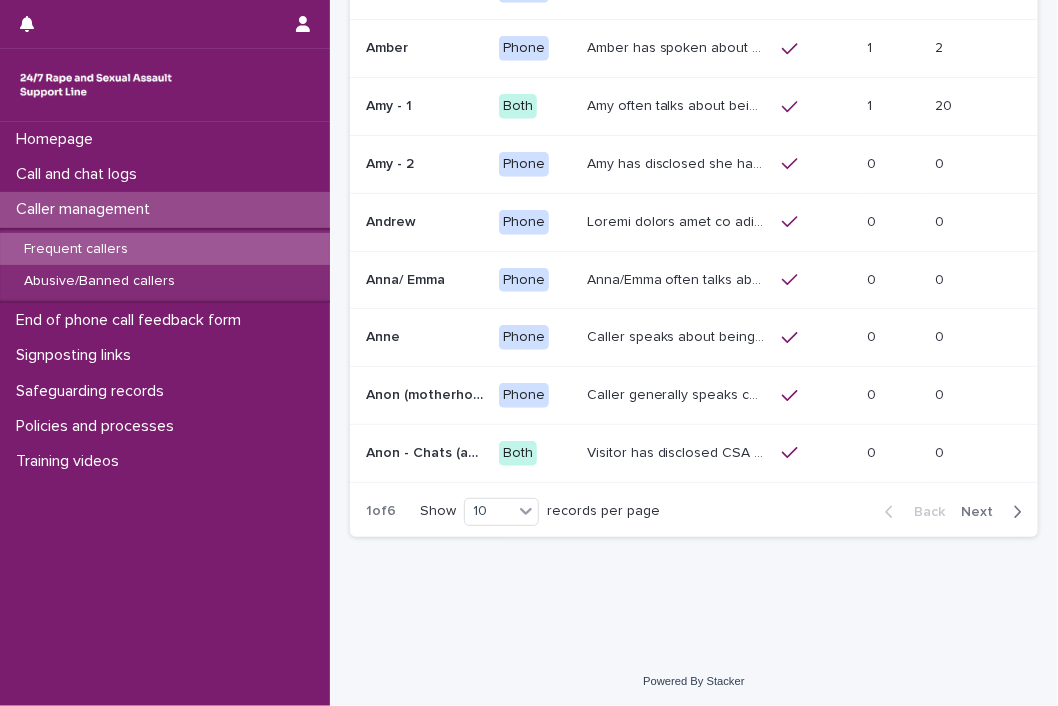click on "Next" at bounding box center (983, 512) 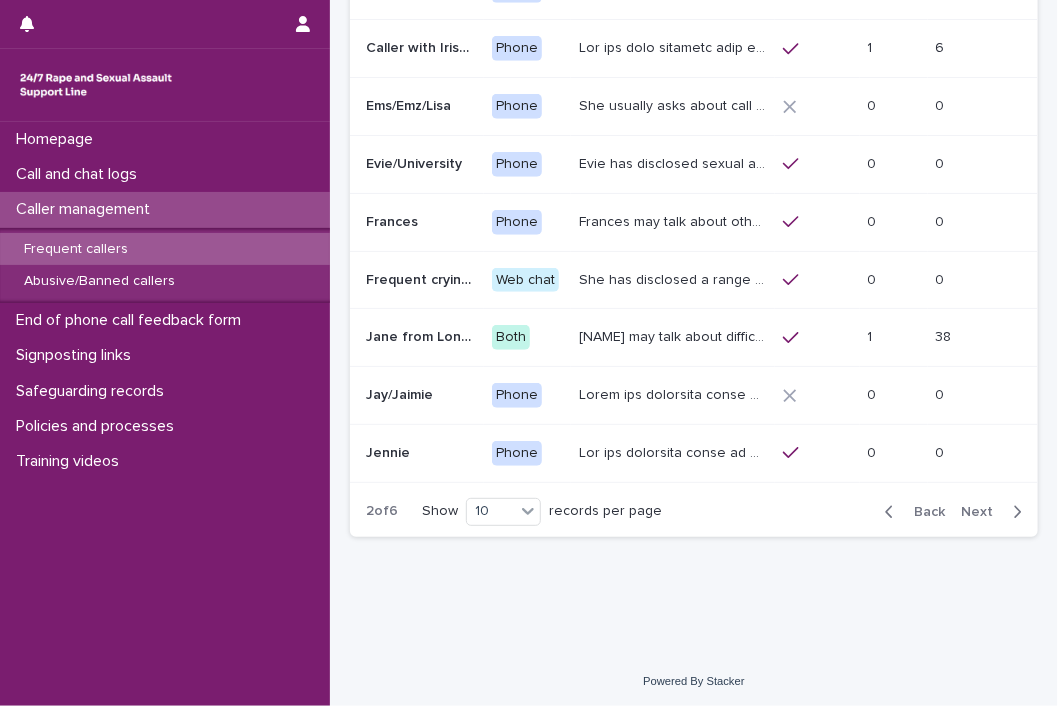 click on "Next" at bounding box center [983, 512] 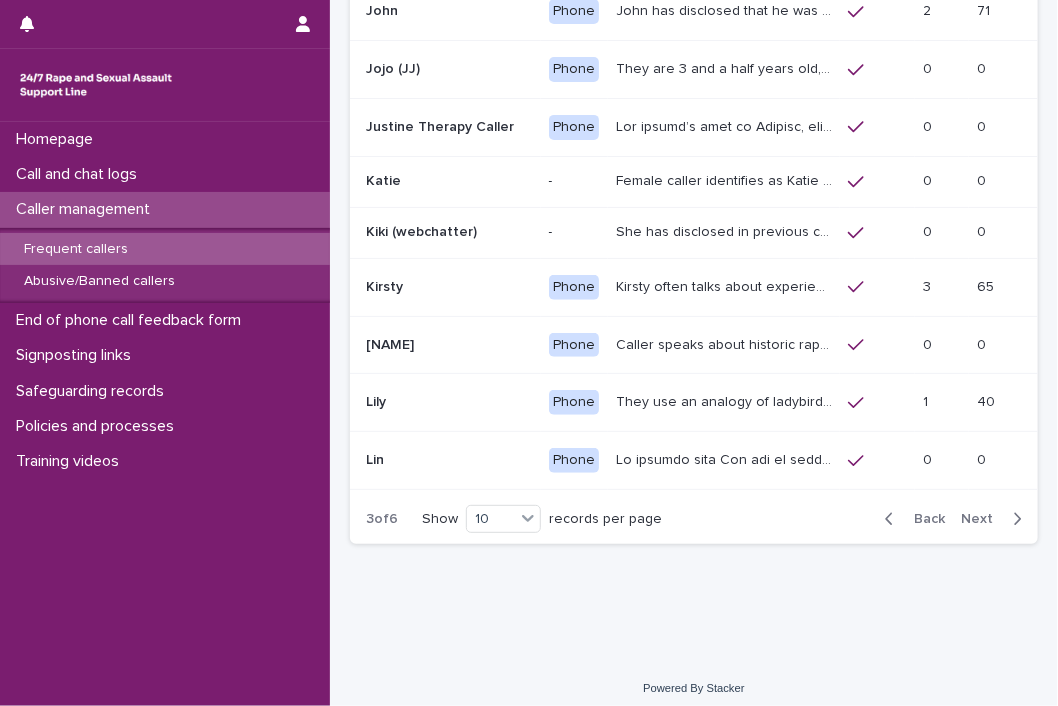 scroll, scrollTop: 376, scrollLeft: 0, axis: vertical 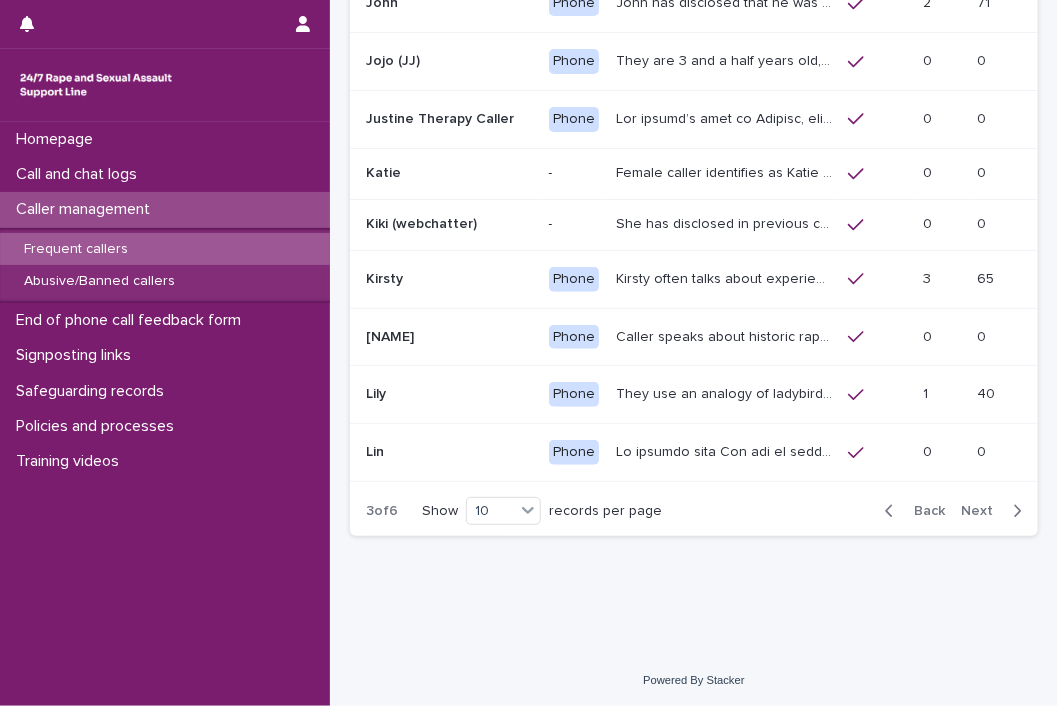 click on "Next" at bounding box center (983, 511) 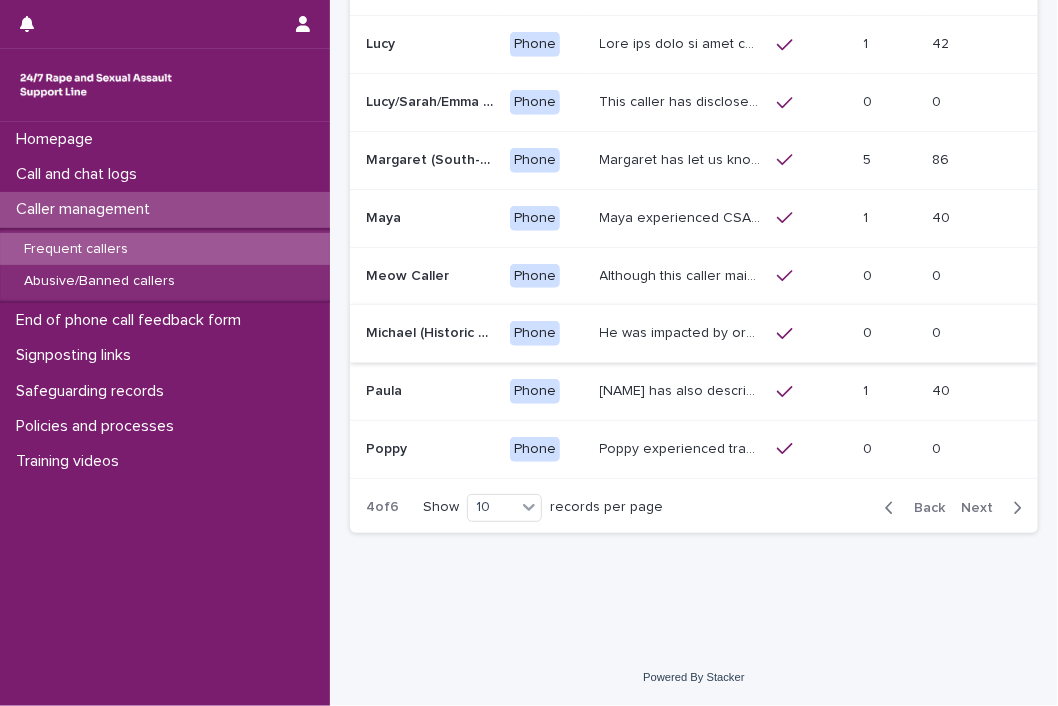 scroll, scrollTop: 360, scrollLeft: 0, axis: vertical 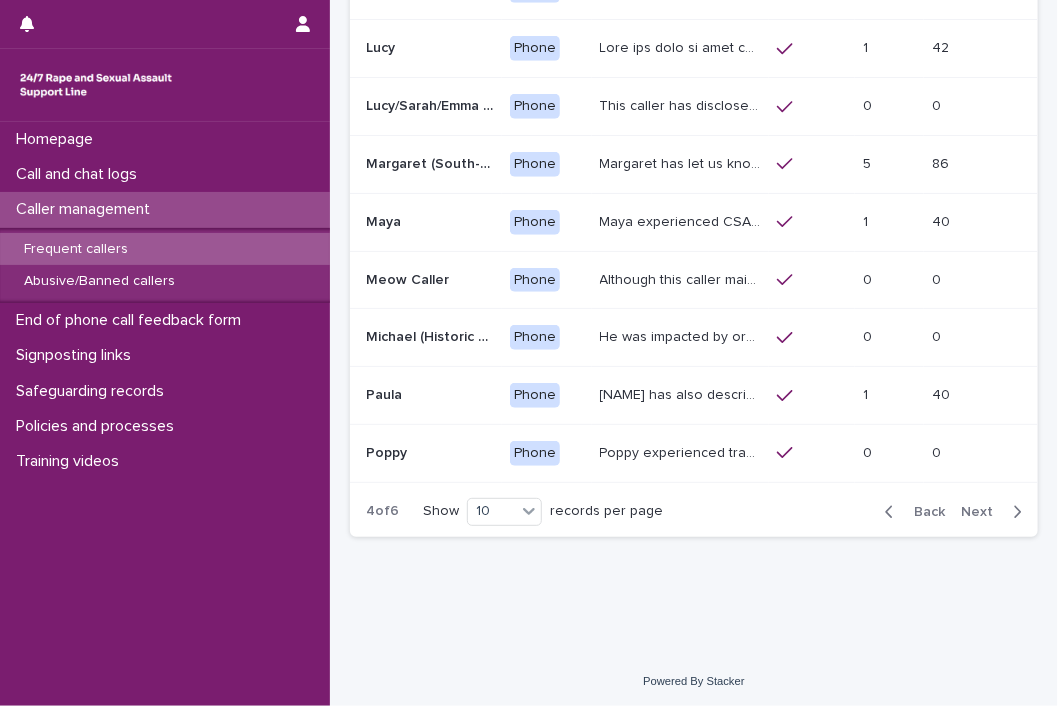 click on "Margaret has let us know that she experienced child sexual abuse by a doctor. She was raped by her ex-partner, who also subjected her to physical abuse. She met this ex-partner online. Last year, she described that he is still contacting her. She had to move into a shelter for a year.
She is a widow, and describes the relationship with her late husband as positive. She has described feeling lonely and isolated." at bounding box center (682, 162) 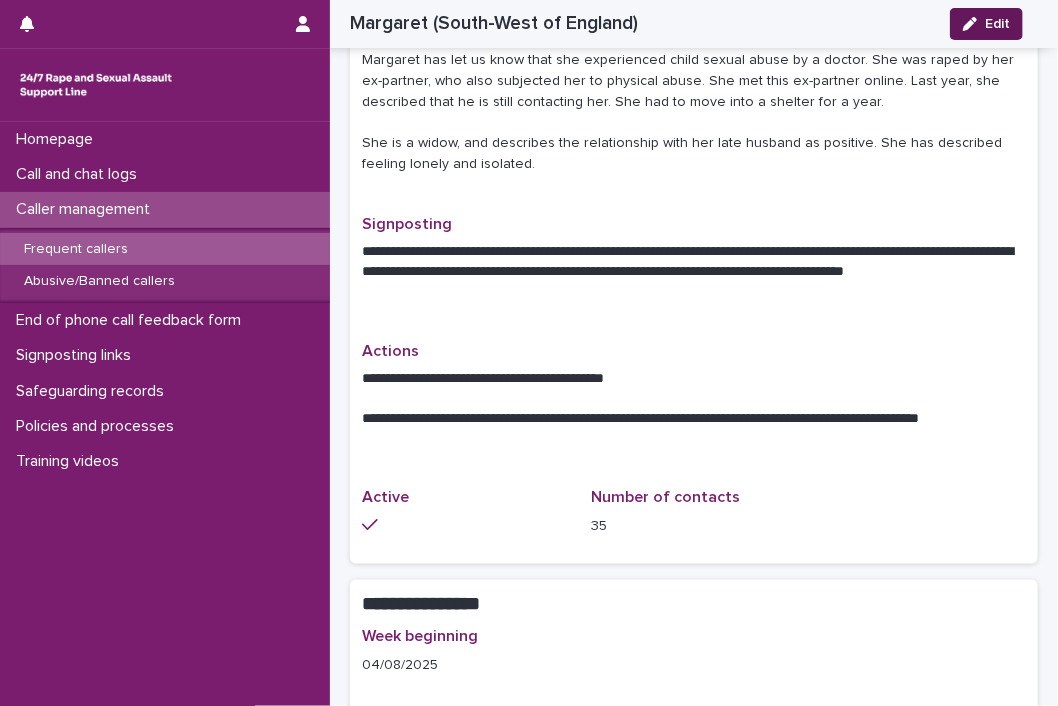 scroll, scrollTop: 592, scrollLeft: 0, axis: vertical 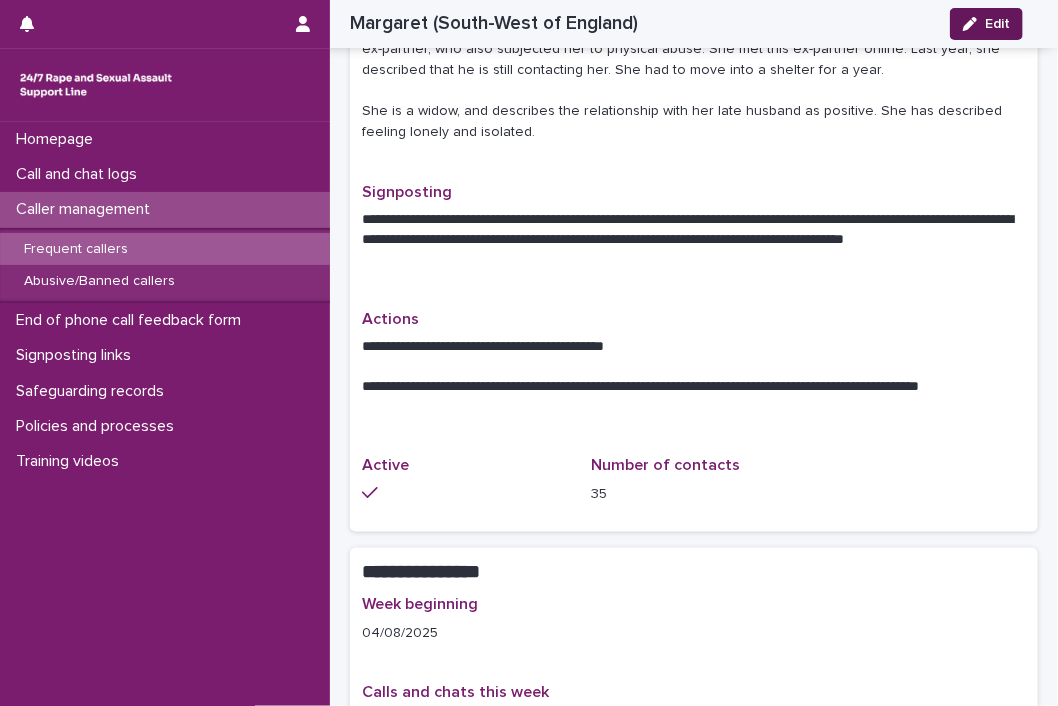 click on "Edit" at bounding box center (997, 24) 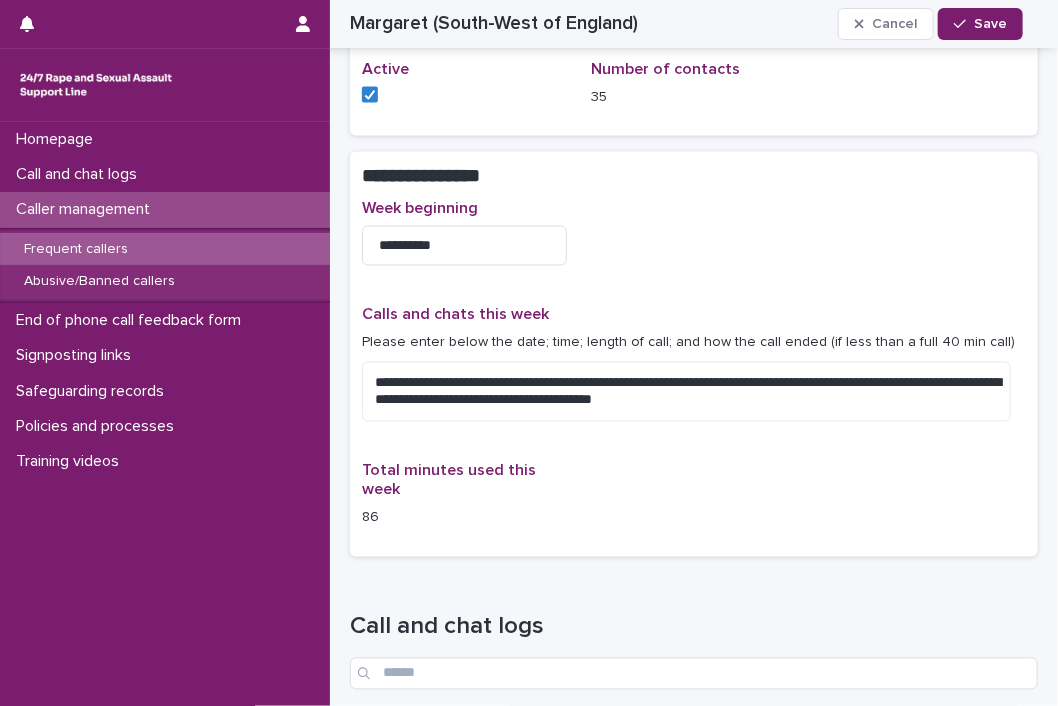 scroll, scrollTop: 1034, scrollLeft: 0, axis: vertical 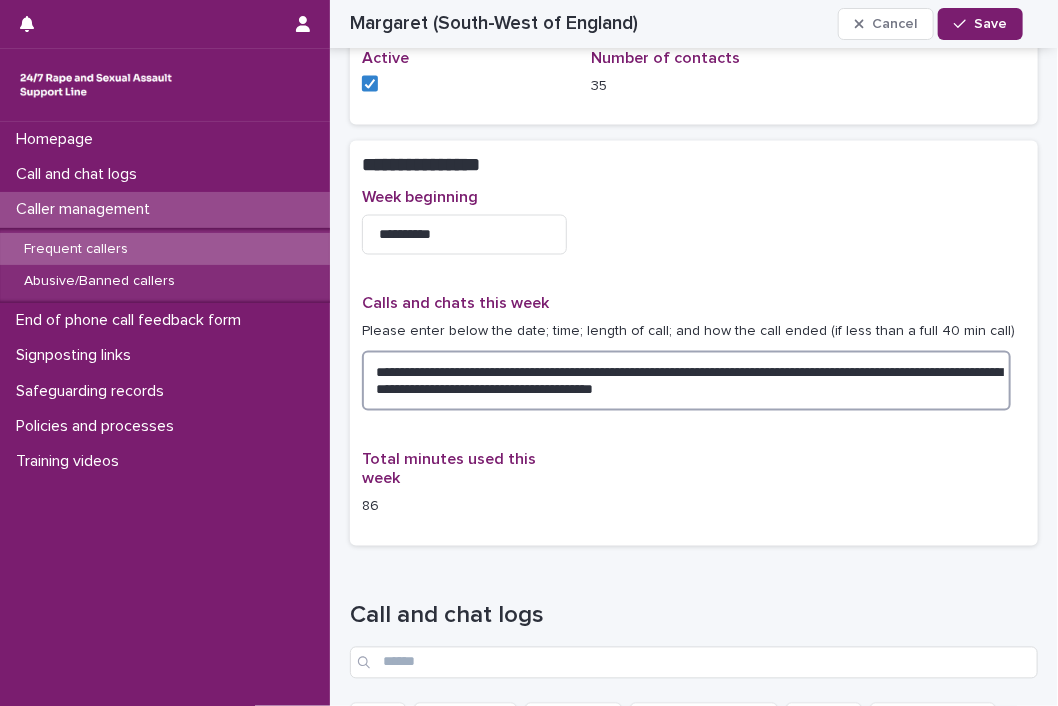 click on "**********" at bounding box center (686, 381) 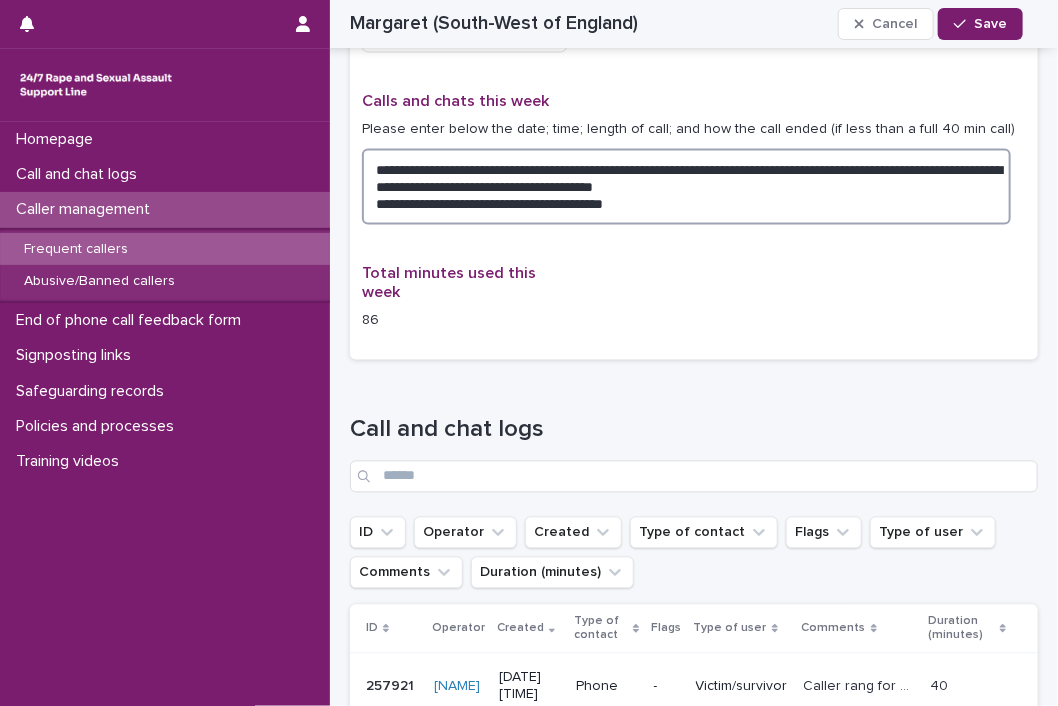 scroll, scrollTop: 1234, scrollLeft: 0, axis: vertical 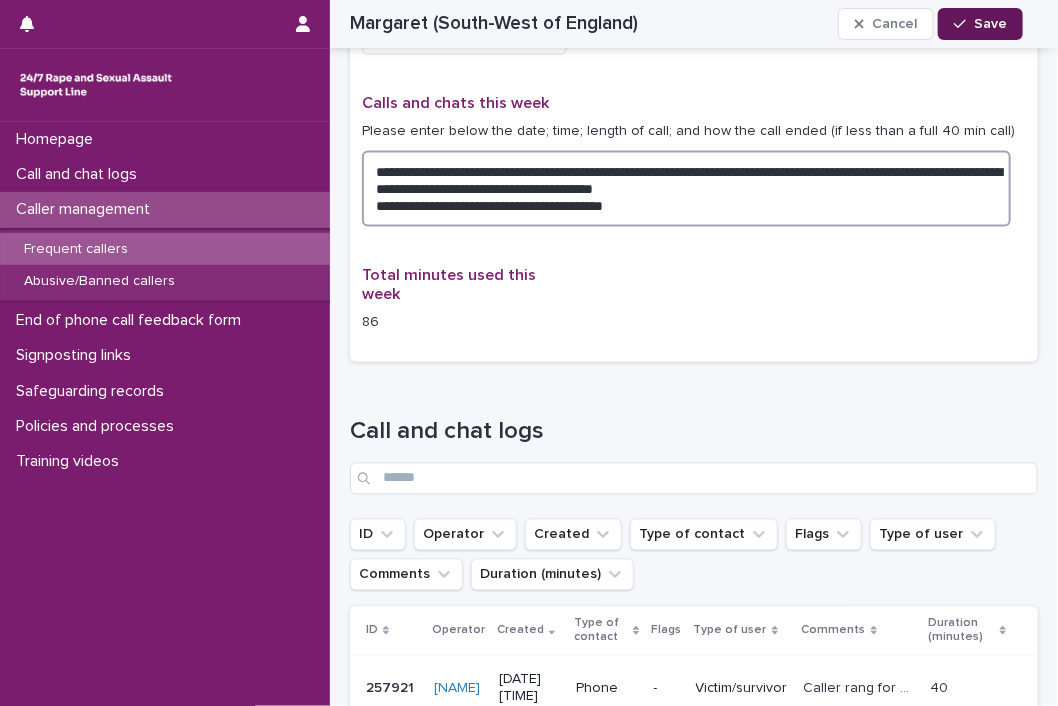 type on "**********" 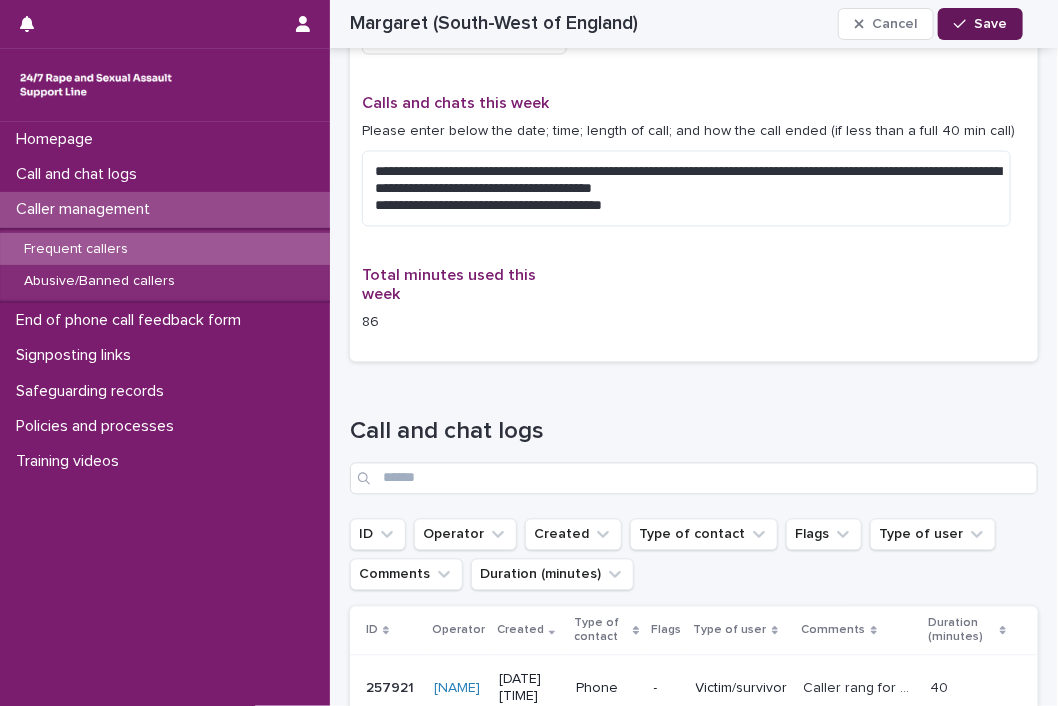 click on "Save" at bounding box center [990, 24] 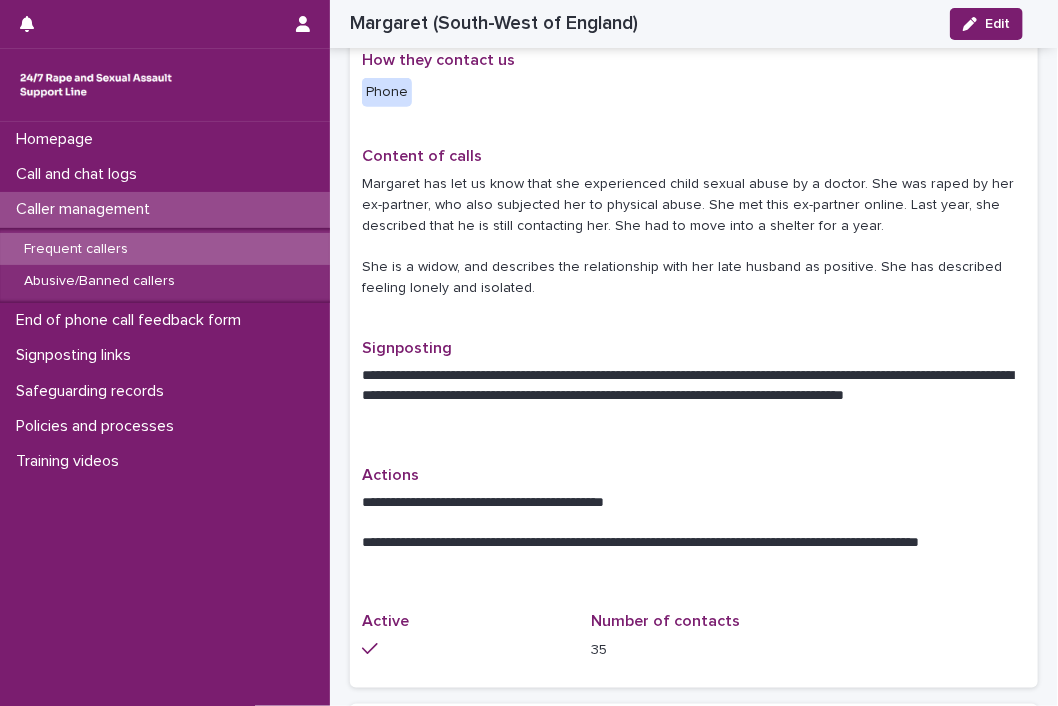 scroll, scrollTop: 113, scrollLeft: 0, axis: vertical 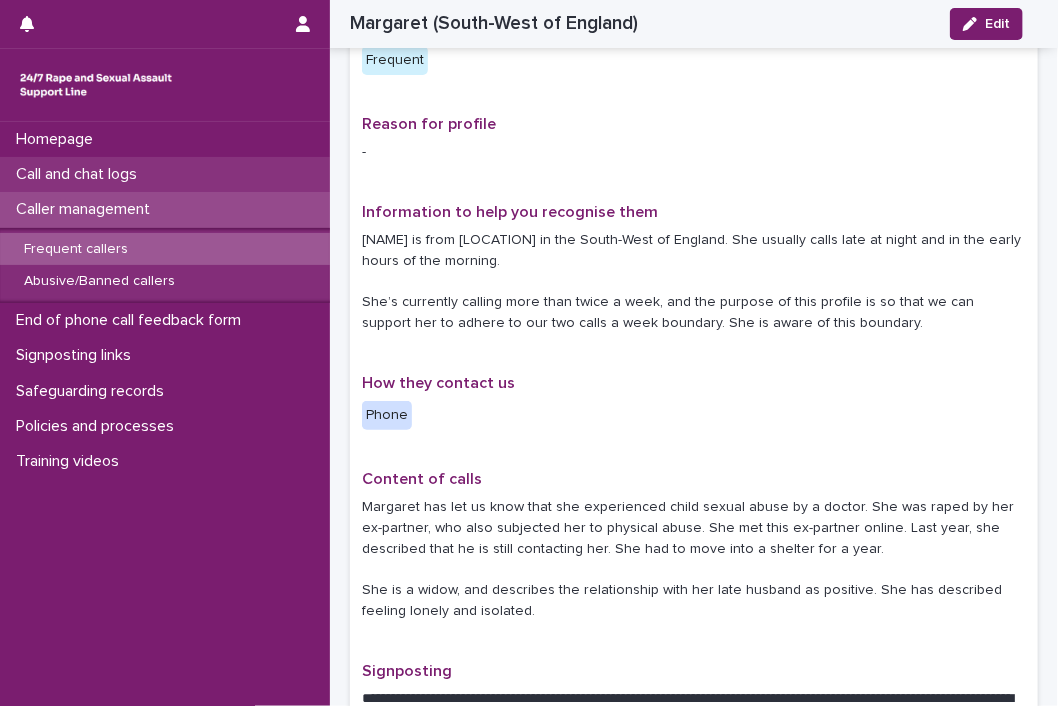 click on "Call and chat logs" at bounding box center [80, 174] 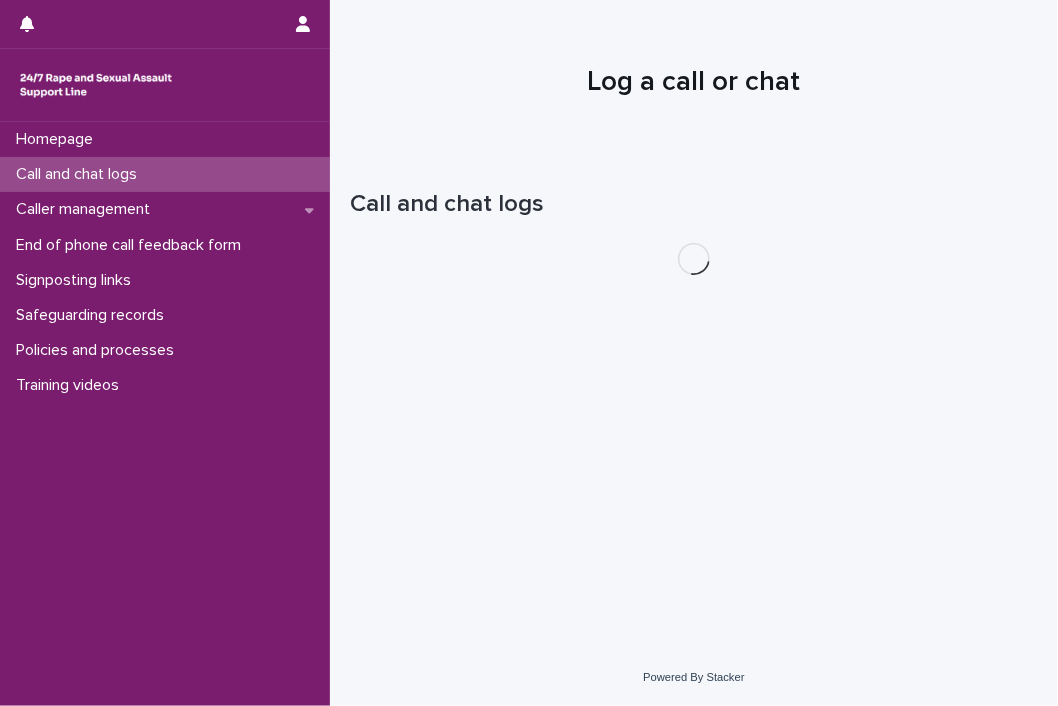 scroll, scrollTop: 0, scrollLeft: 0, axis: both 